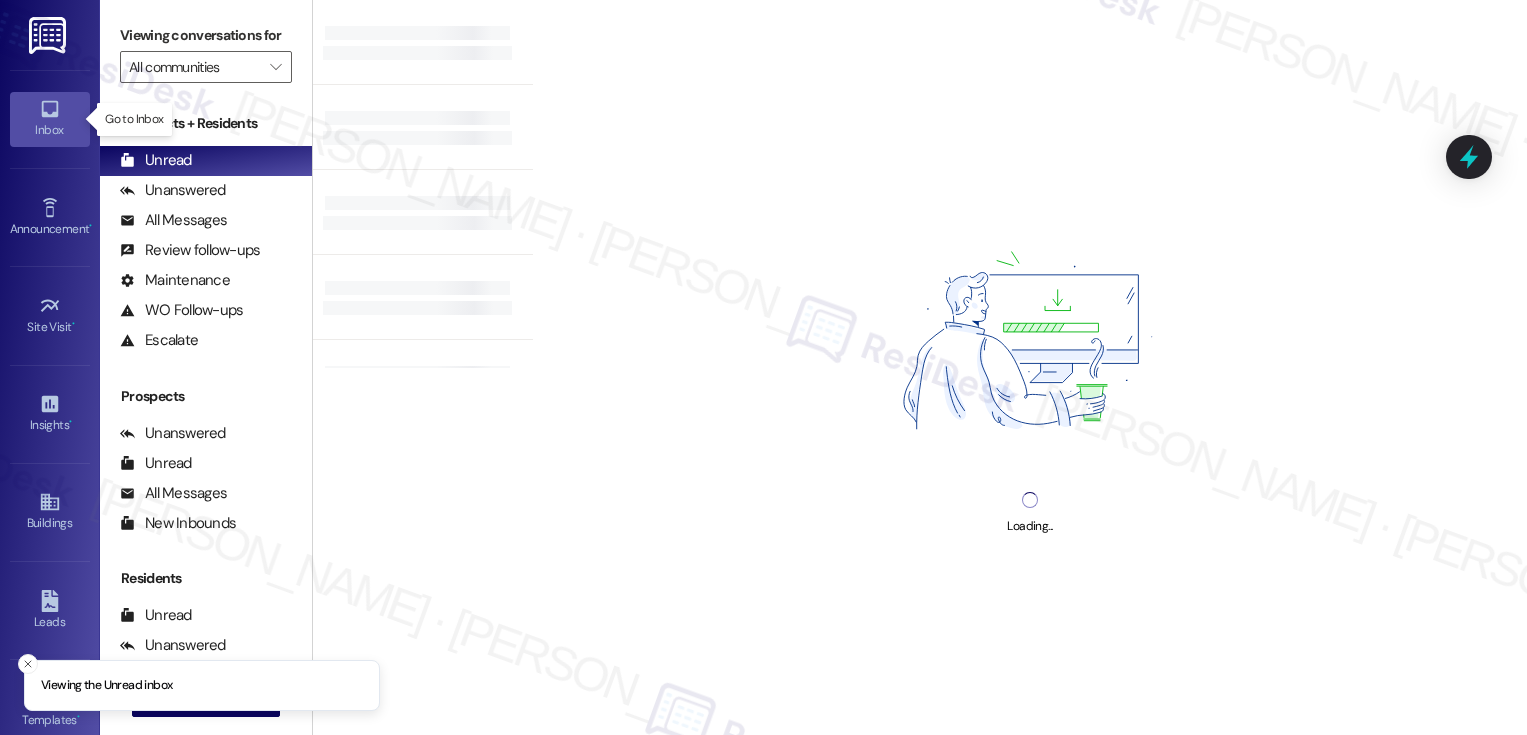 scroll, scrollTop: 0, scrollLeft: 0, axis: both 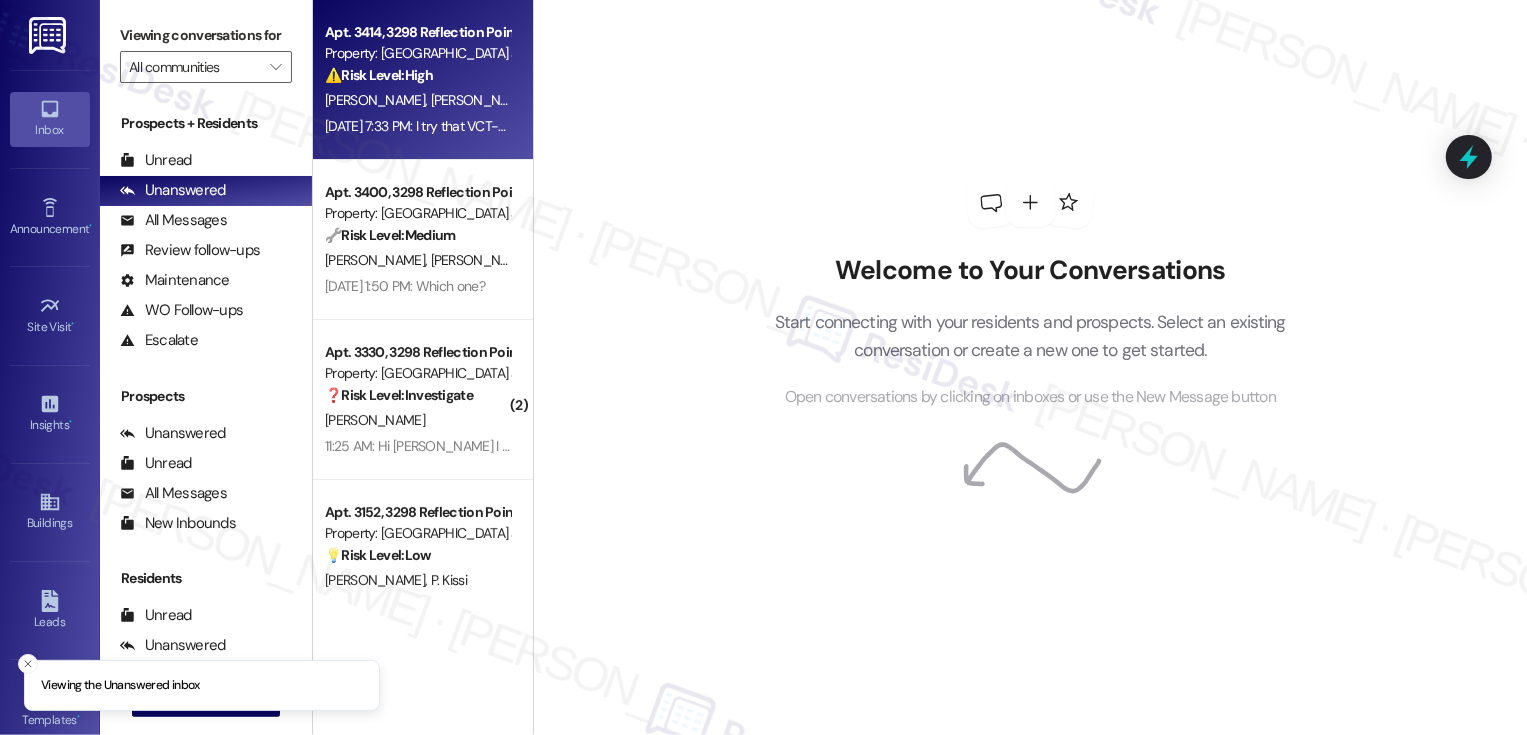 click on "Apt. 3414, 3298 Reflection Pointe Property: [GEOGRAPHIC_DATA] at [GEOGRAPHIC_DATA] ⚠️  Risk Level:  High The resident is reporting an issue with accessing a smart key, indicating a potential security or access problem that requires manager intervention. [PERSON_NAME] [PERSON_NAME] [DATE] 7:33 PM: I try that VCT-HEl and it keep saying the manager need to give me a smart key [DATE] 7:33 PM: I try that VCT-HEl and it keep saying the manager need to give me a smart key" at bounding box center (423, 80) 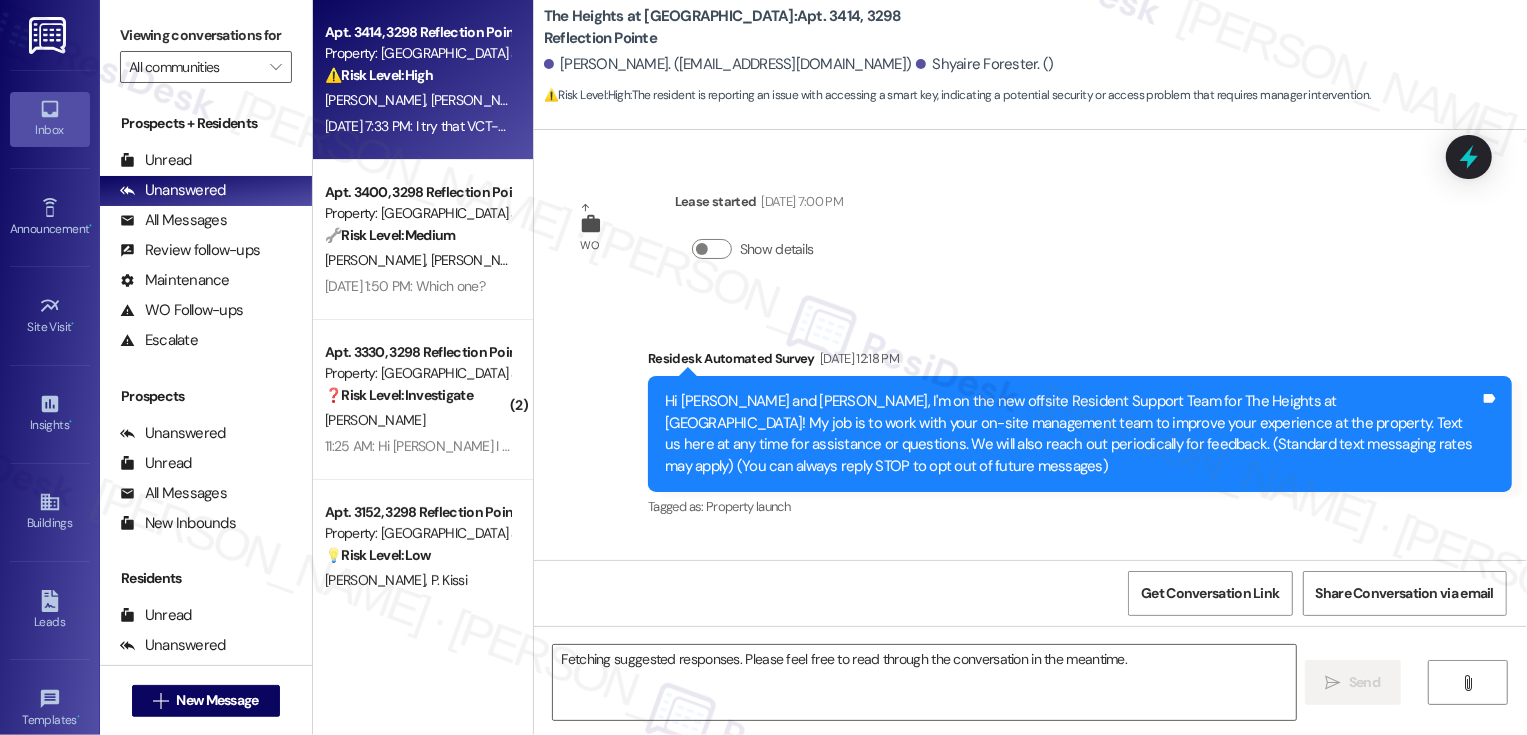 scroll, scrollTop: 8345, scrollLeft: 0, axis: vertical 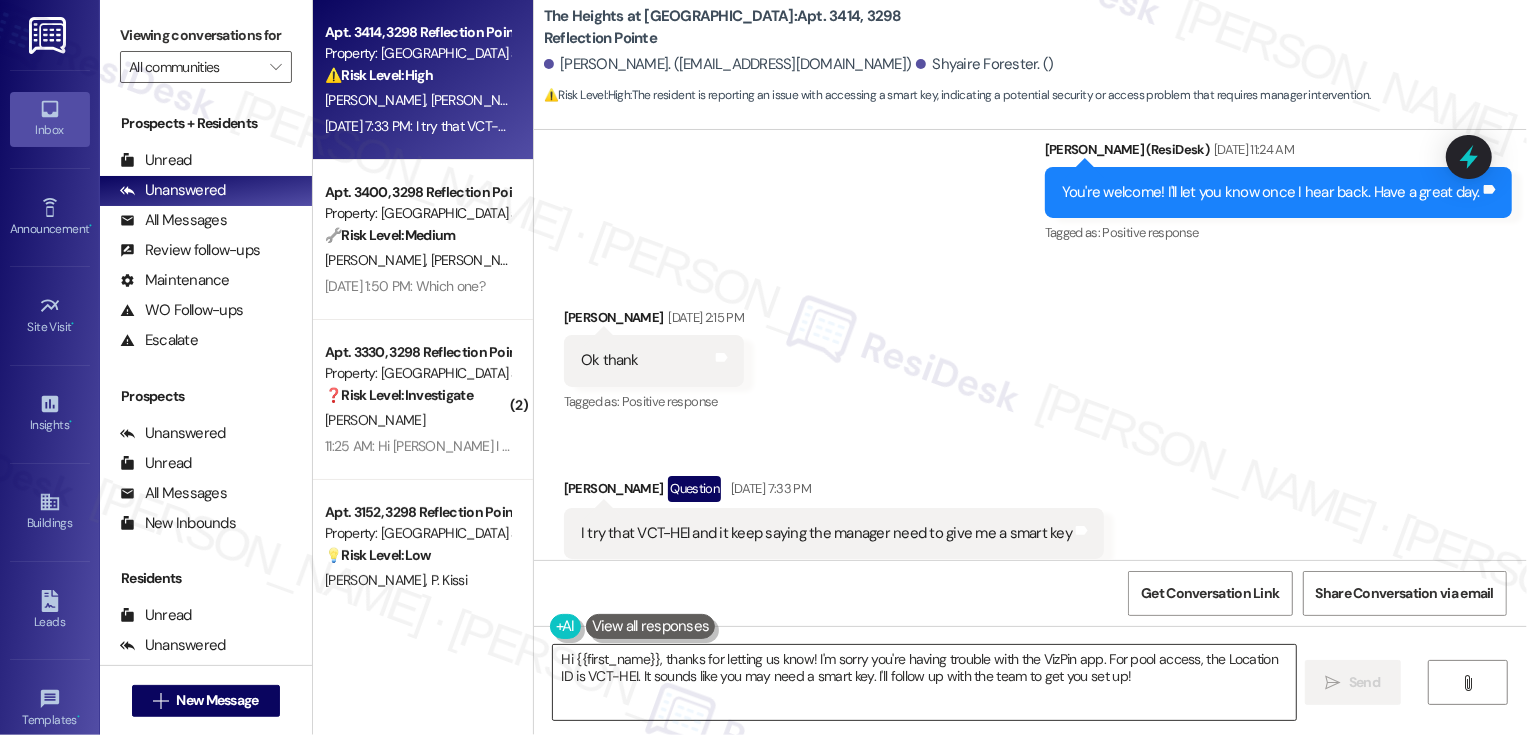 click on "Hi {{first_name}}, thanks for letting us know! I'm sorry you're having trouble with the VizPin app. For pool access, the Location ID is VCT-HEI. It sounds like you may need a smart key. I'll follow up with the team to get you set up!" at bounding box center (924, 682) 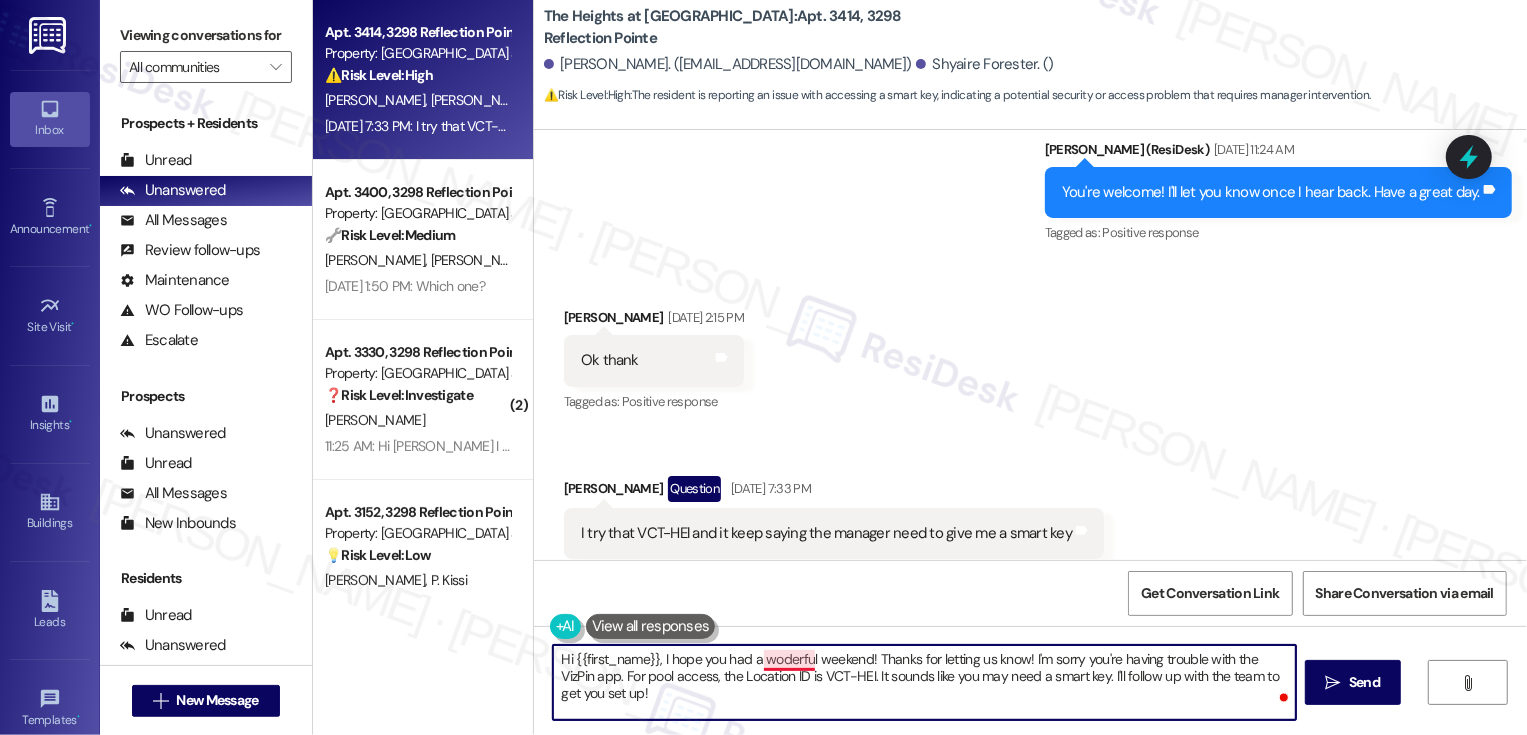 click on "Hi {{first_name}}, I hope you had a woderful weekend! Thanks for letting us know! I'm sorry you're having trouble with the VizPin app. For pool access, the Location ID is VCT-HEI. It sounds like you may need a smart key. I'll follow up with the team to get you set up!" at bounding box center [924, 682] 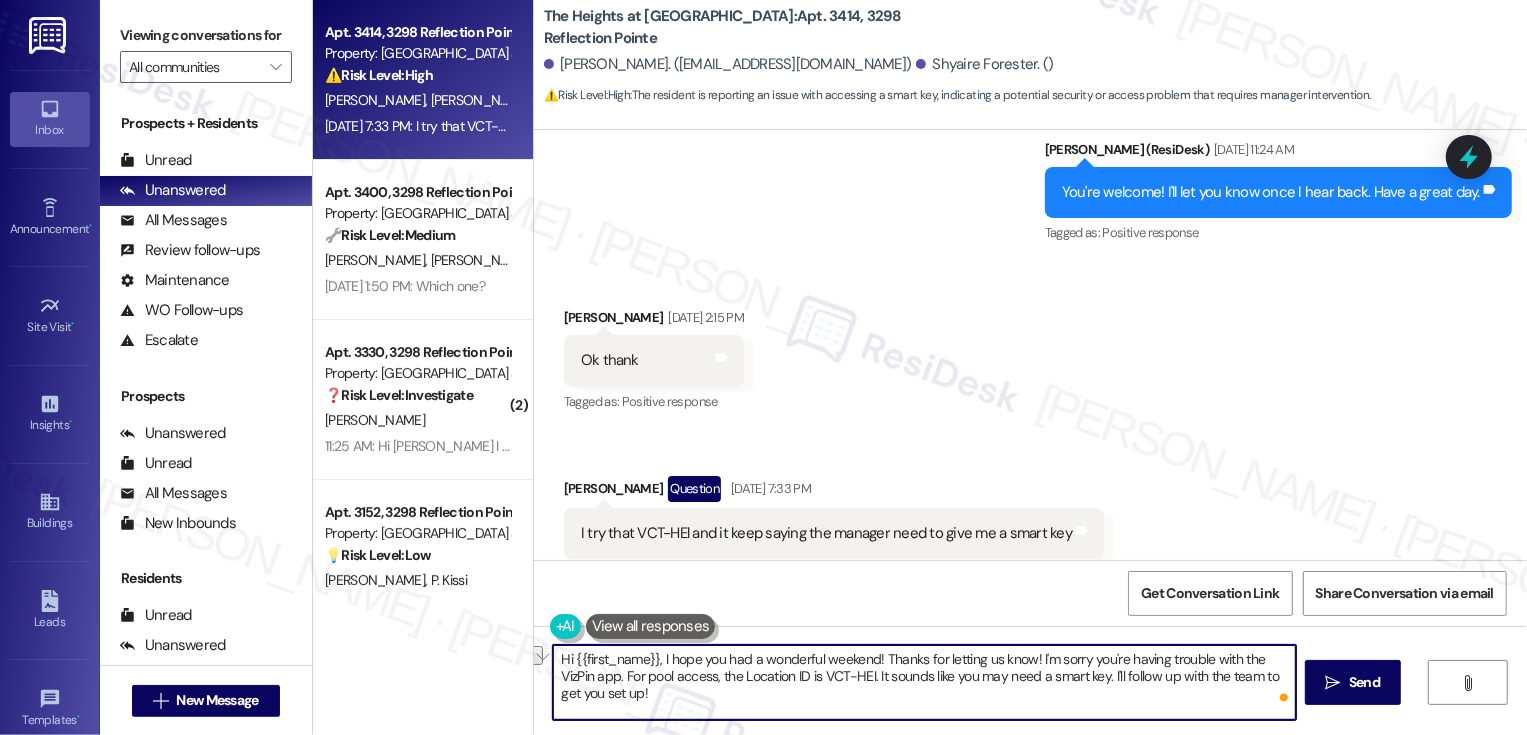 drag, startPoint x: 607, startPoint y: 683, endPoint x: 1104, endPoint y: 669, distance: 497.19714 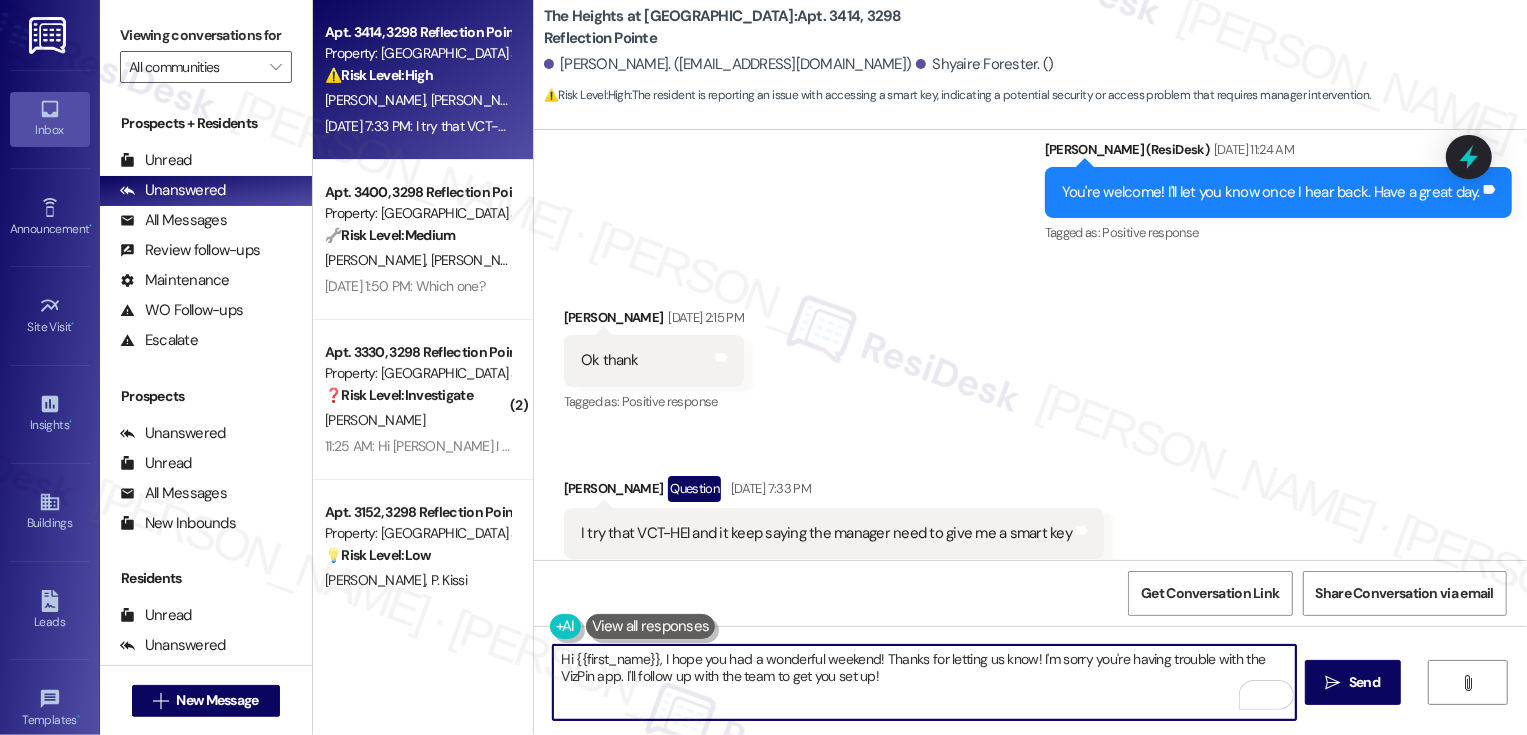 drag, startPoint x: 781, startPoint y: 677, endPoint x: 985, endPoint y: 694, distance: 204.7071 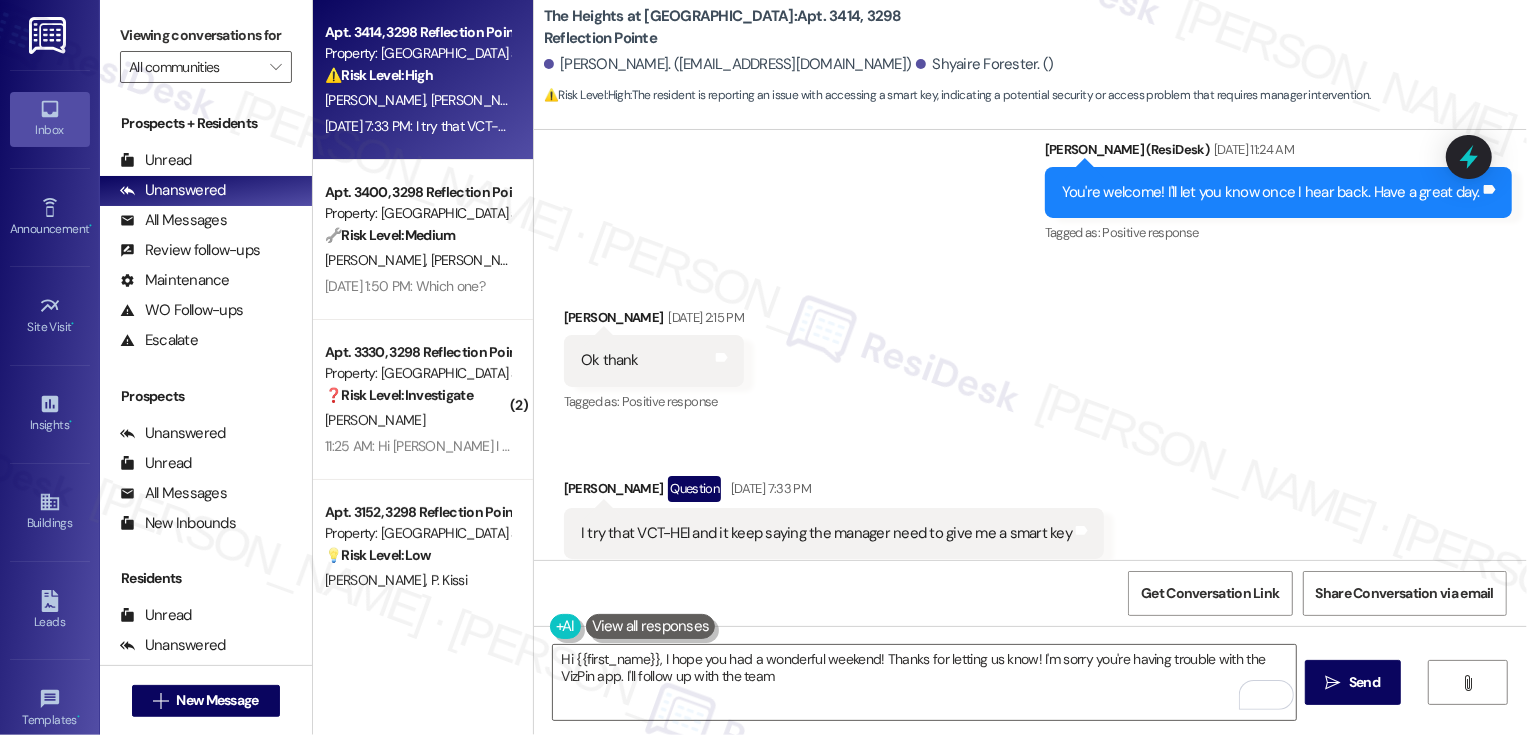click on "[PERSON_NAME] Question [DATE] 7:33 PM" at bounding box center (834, 492) 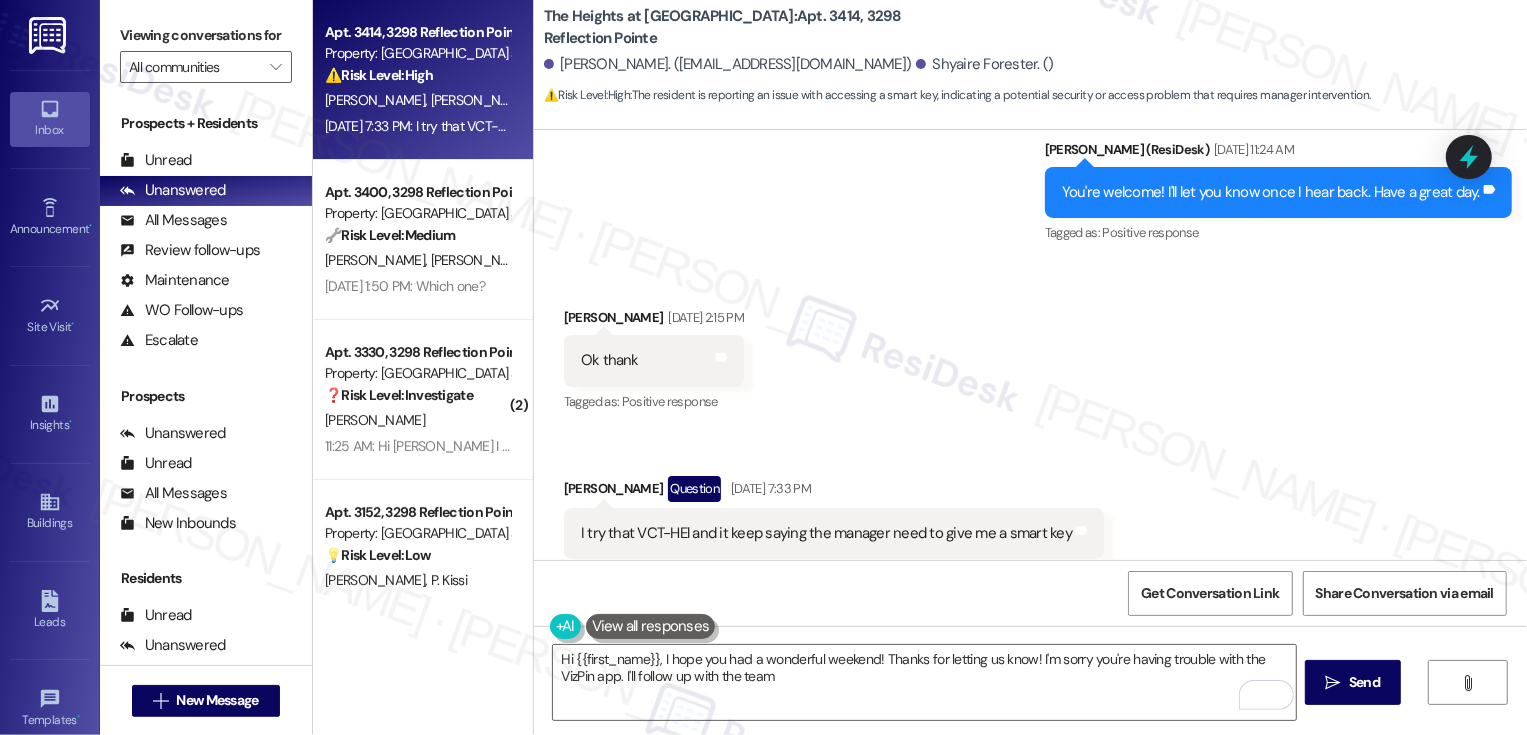 click on "[PERSON_NAME] Question [DATE] 7:33 PM" at bounding box center [834, 492] 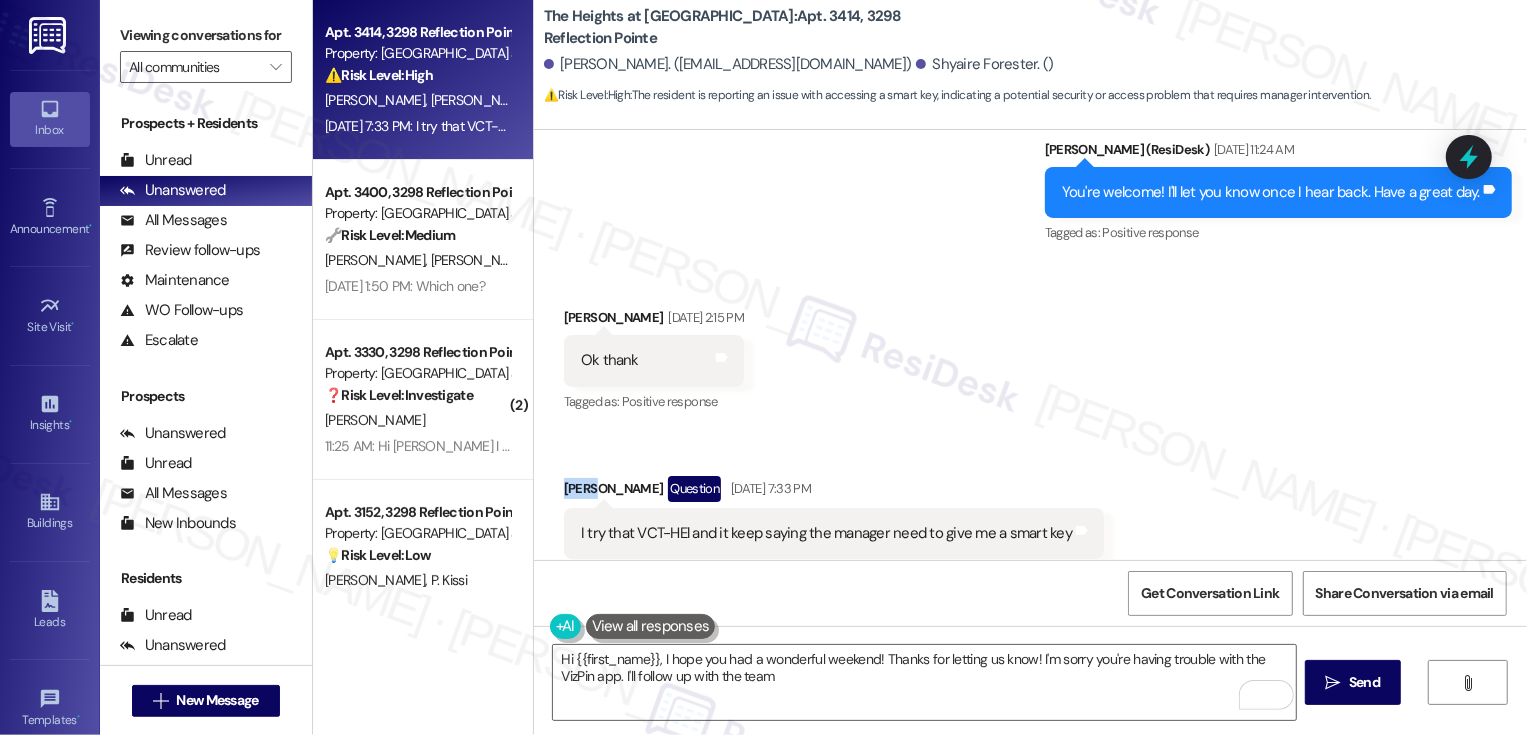copy on "[PERSON_NAME]" 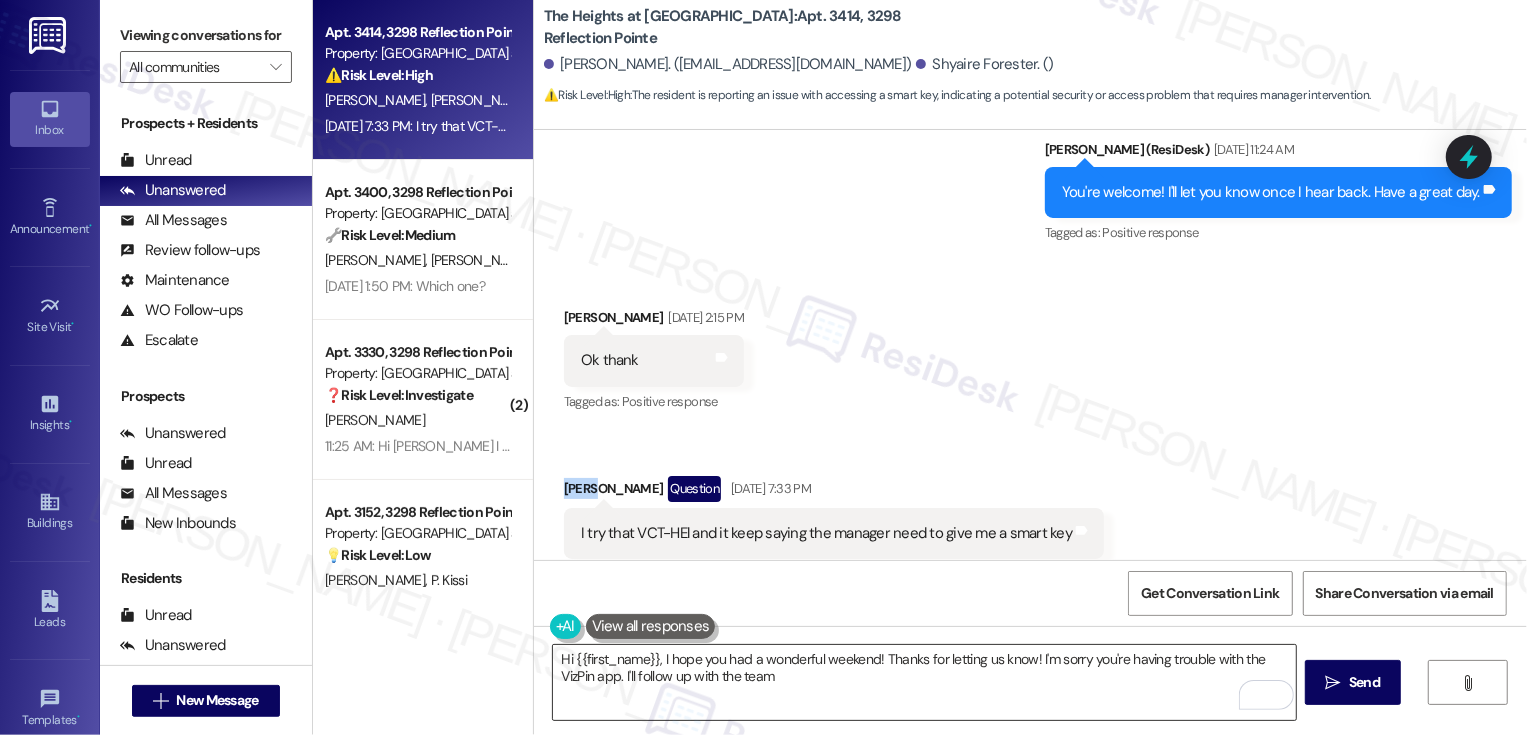 click on "Hi {{first_name}}, I hope you had a wonderful weekend! Thanks for letting us know! I'm sorry you're having trouble with the VizPin app. I'll follow up with the team" at bounding box center (924, 682) 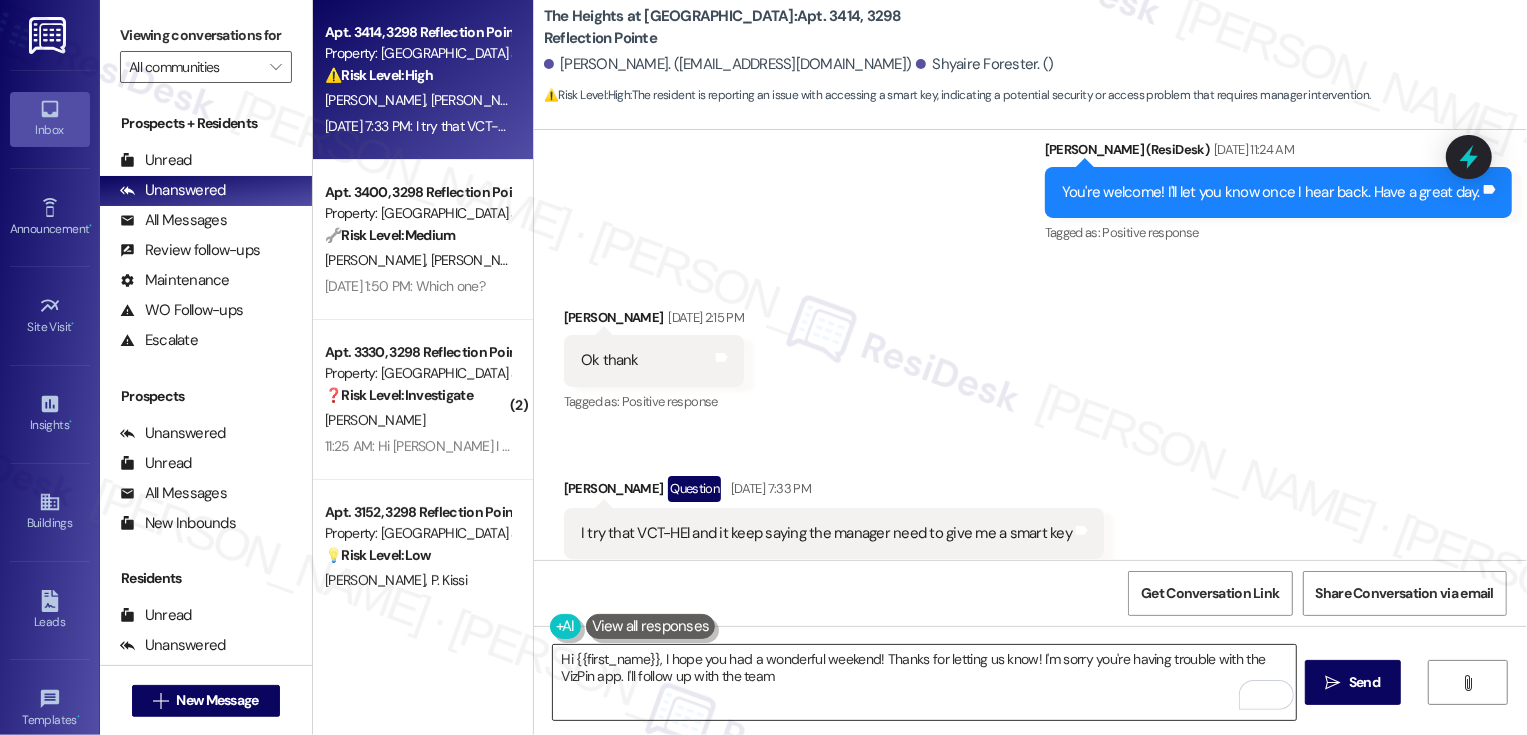click on "Hi {{first_name}}, I hope you had a wonderful weekend! Thanks for letting us know! I'm sorry you're having trouble with the VizPin app. I'll follow up with the team" at bounding box center [924, 682] 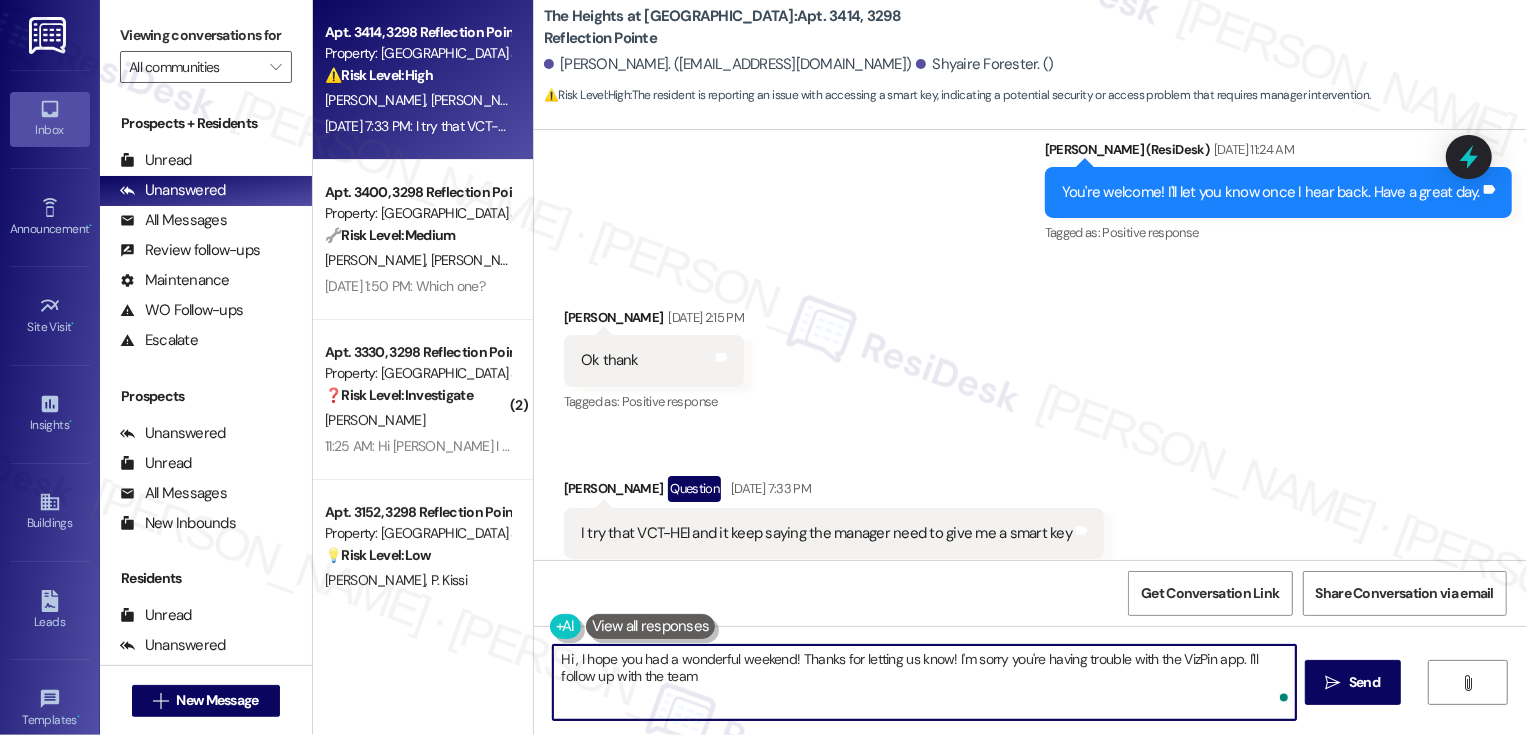 paste on "[PERSON_NAME]" 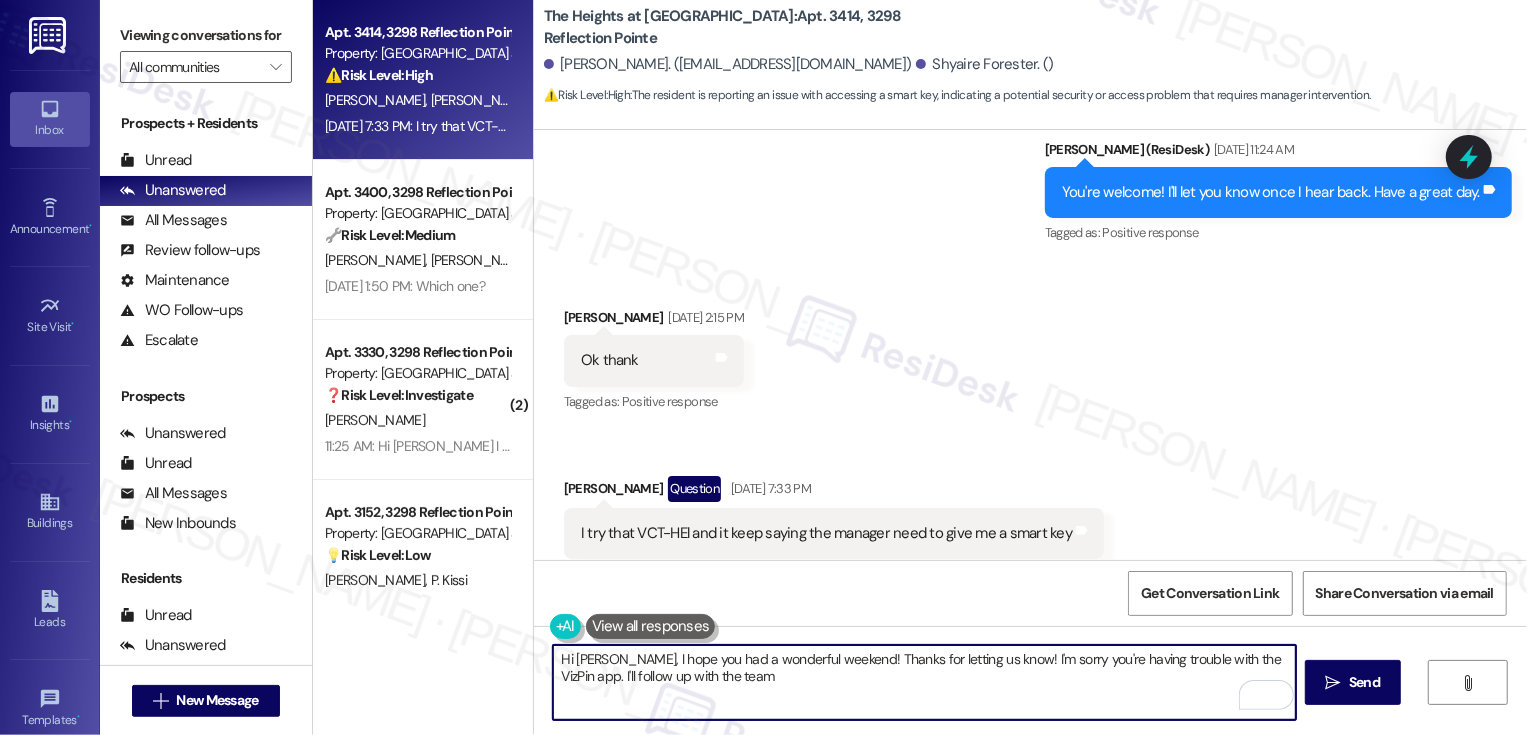 click on "Hi [PERSON_NAME], I hope you had a wonderful weekend! Thanks for letting us know! I'm sorry you're having trouble with the VizPin app. I'll follow up with the team" at bounding box center [924, 682] 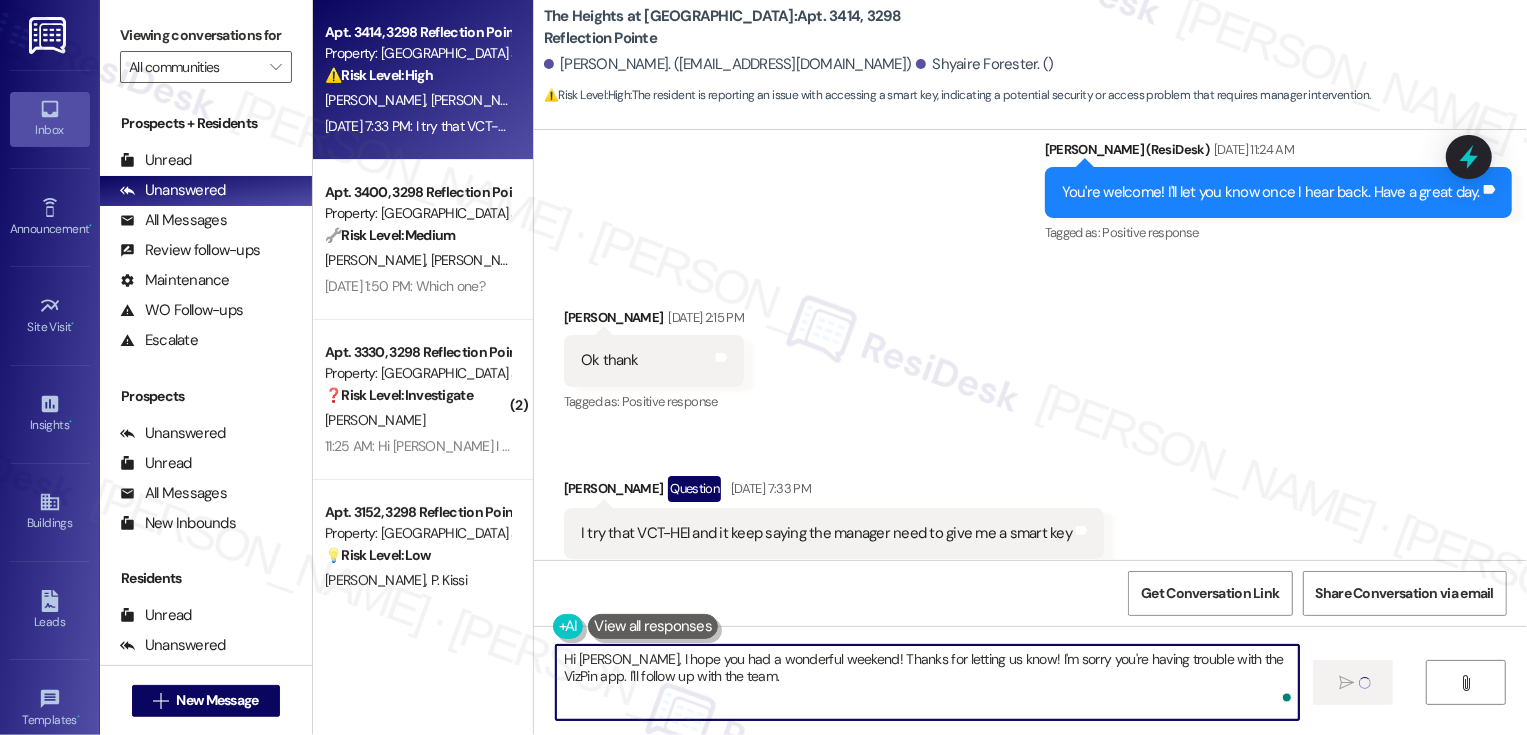 type on "Hi [PERSON_NAME], I hope you had a wonderful weekend! Thanks for letting us know! I'm sorry you're having trouble with the VizPin app. I'll follow up with the team." 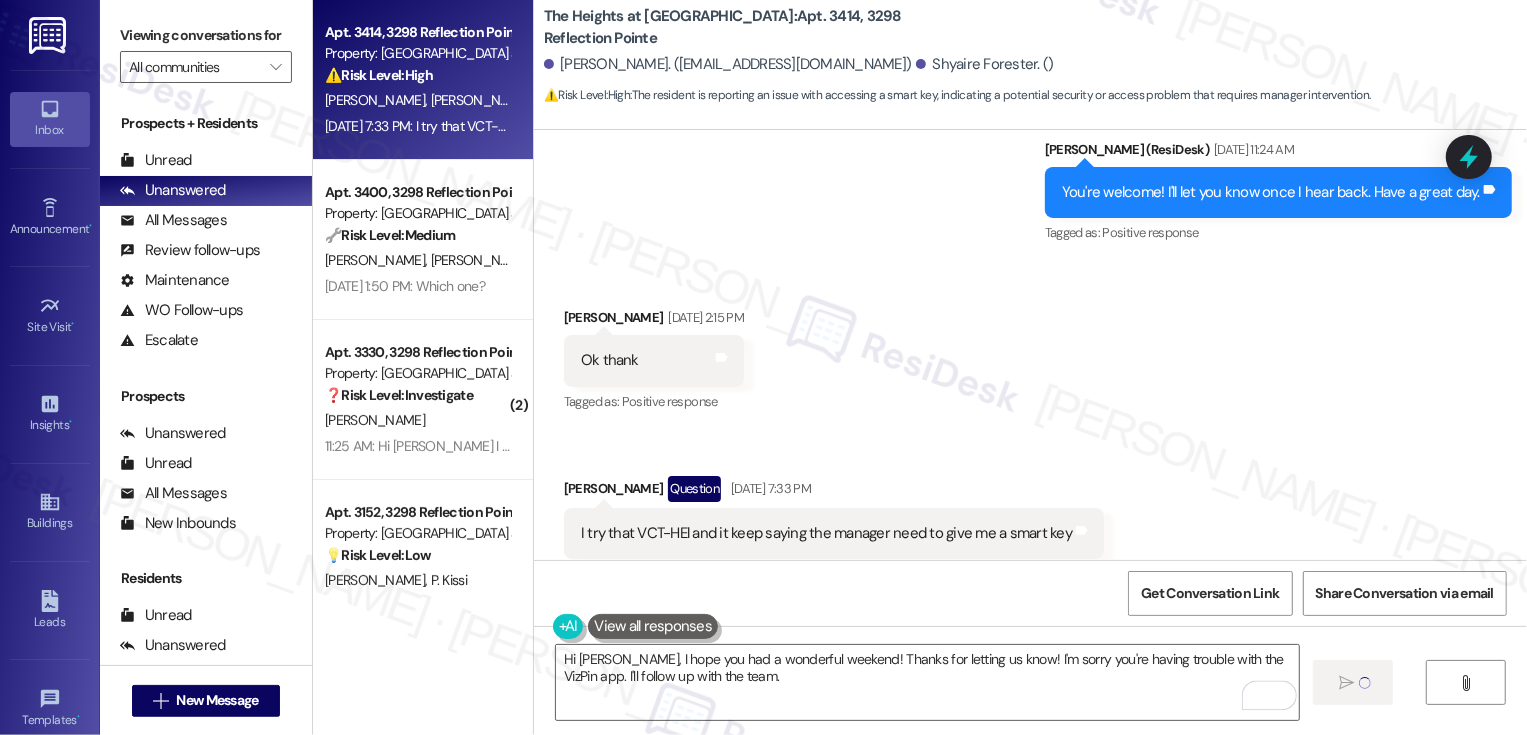 type 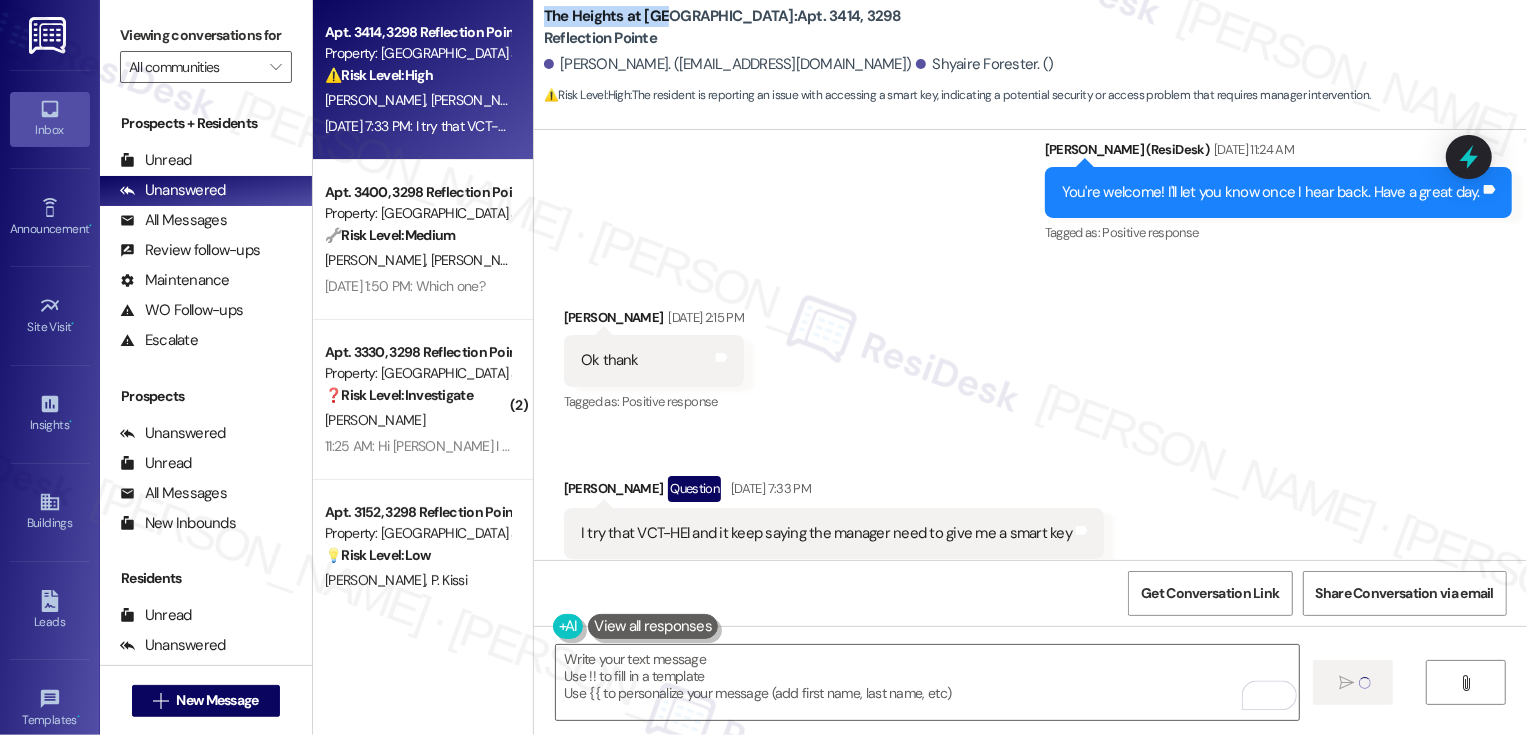 scroll, scrollTop: 8344, scrollLeft: 0, axis: vertical 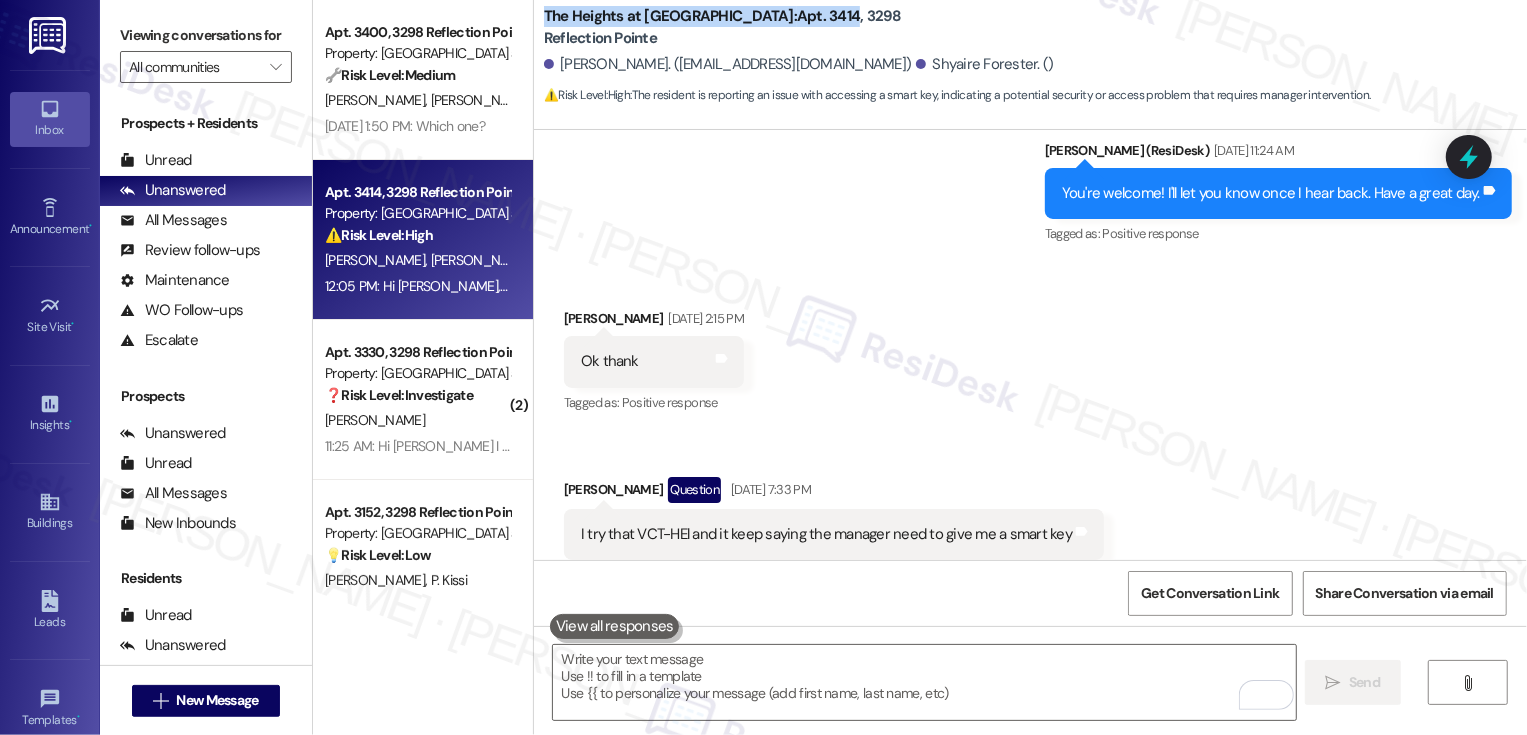 drag, startPoint x: 532, startPoint y: 16, endPoint x: 778, endPoint y: 20, distance: 246.03252 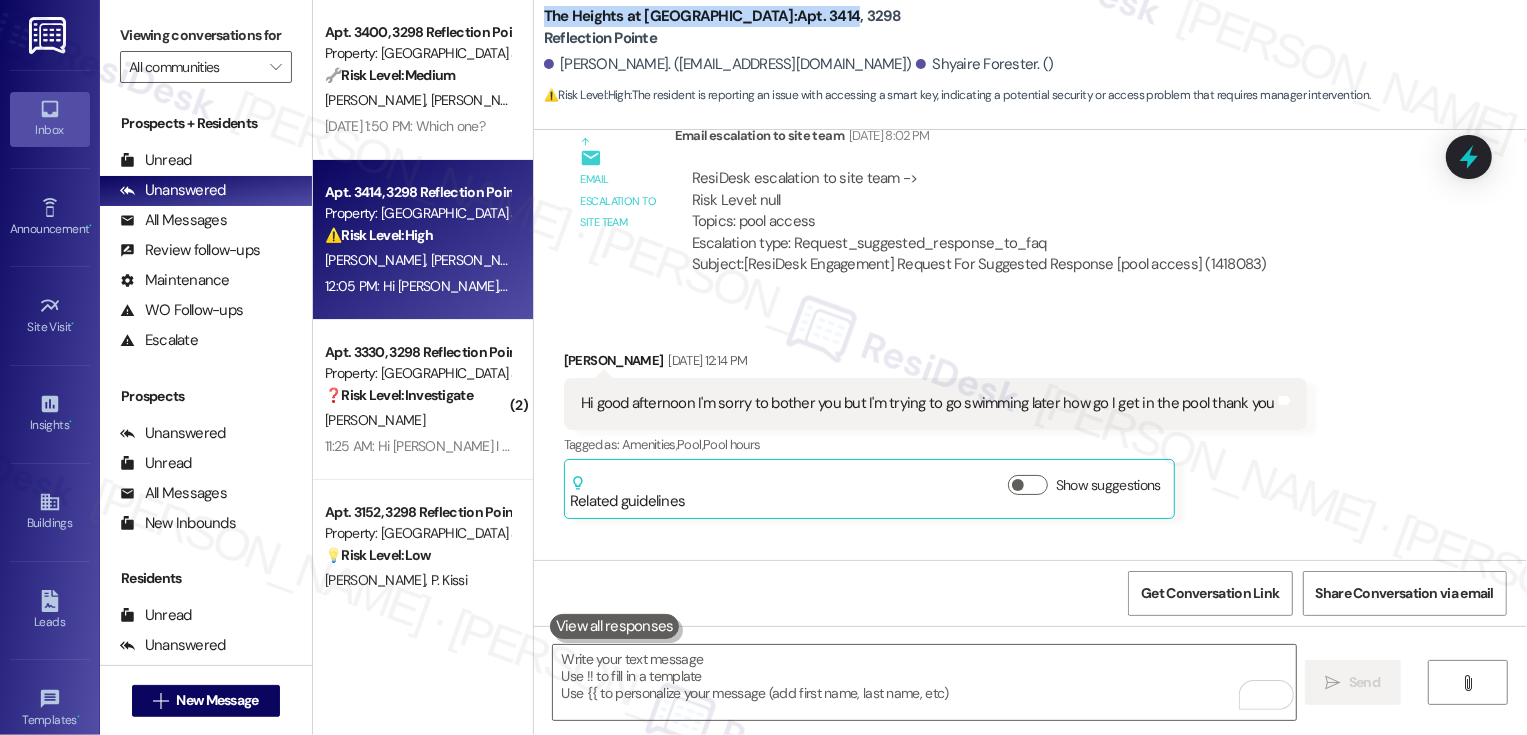 scroll, scrollTop: 2135, scrollLeft: 0, axis: vertical 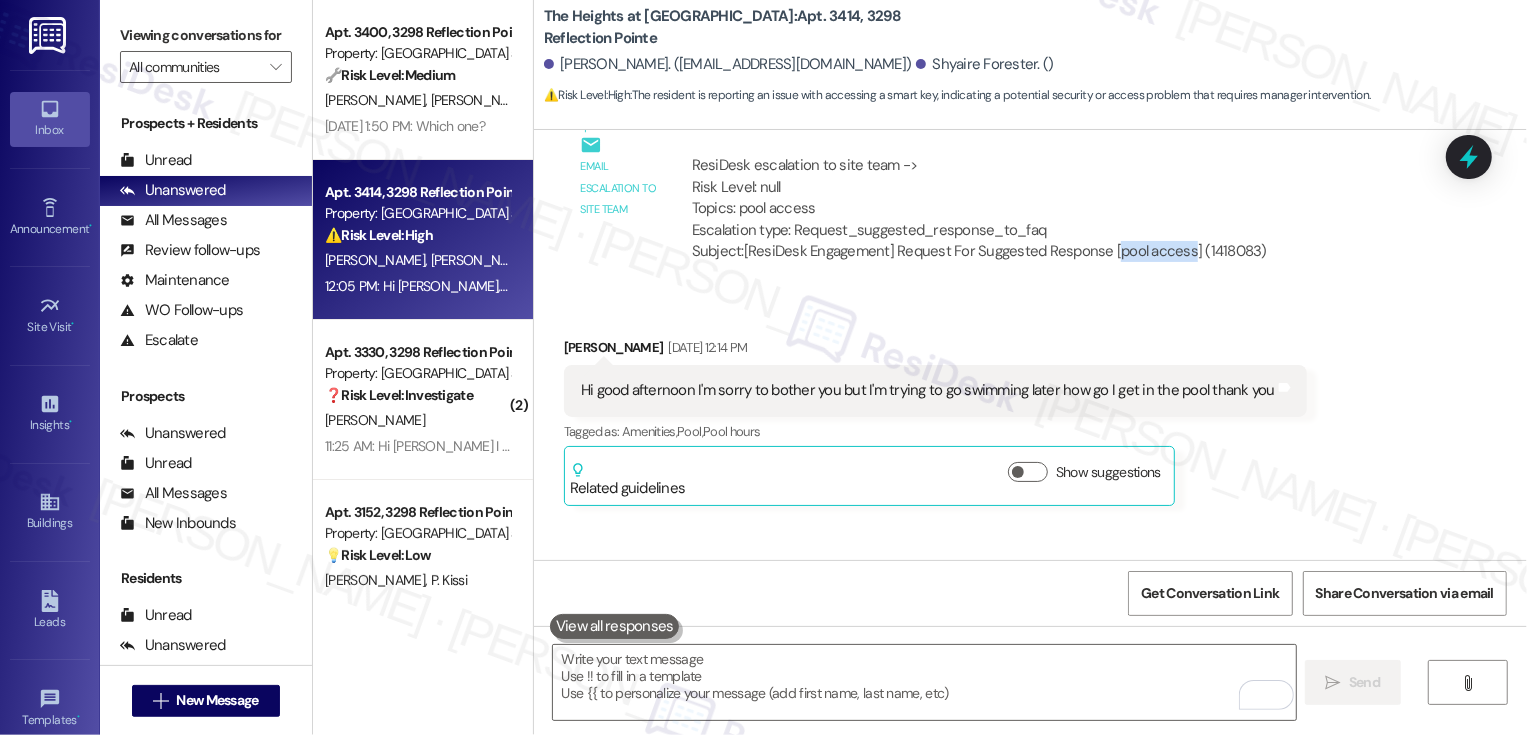 drag, startPoint x: 1099, startPoint y: 250, endPoint x: 1172, endPoint y: 246, distance: 73.109505 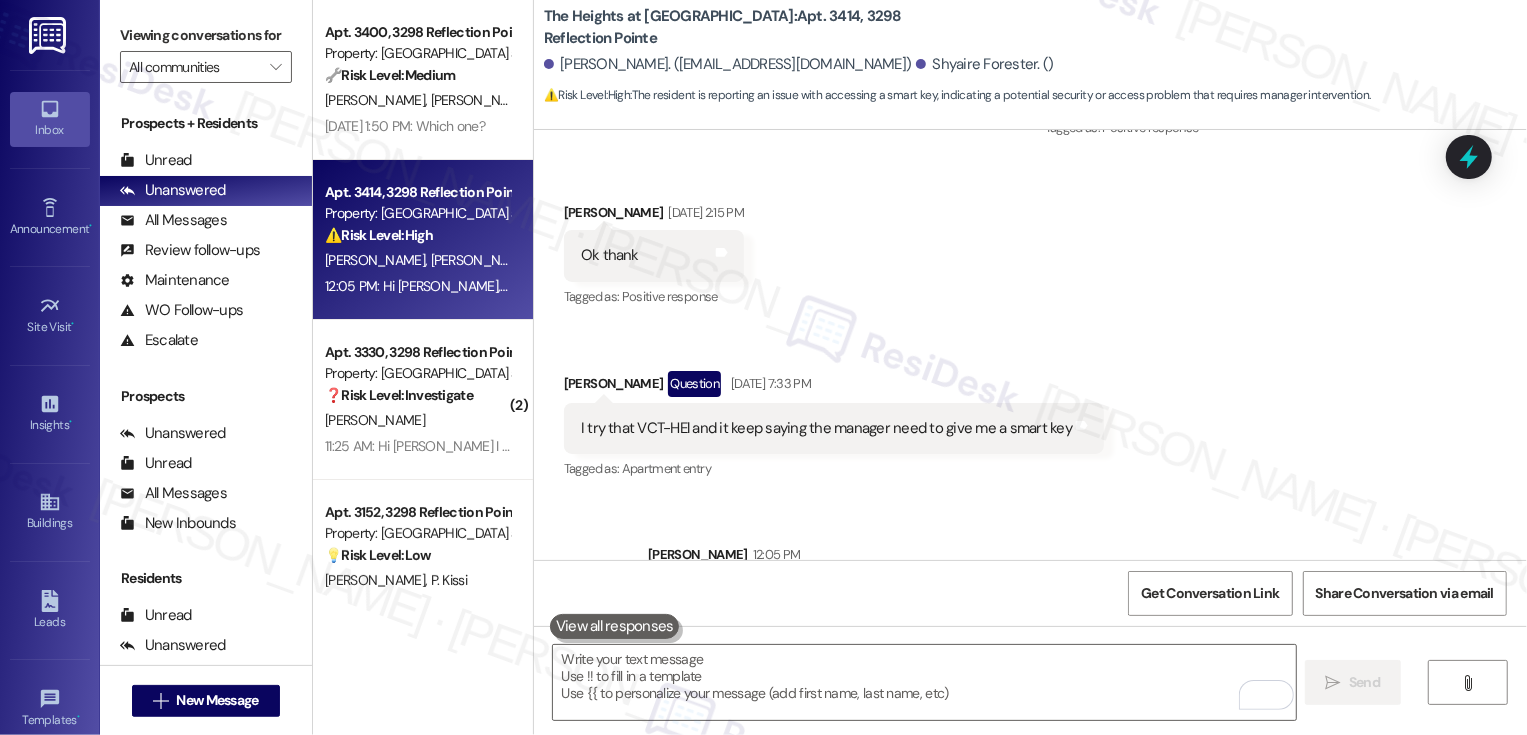 scroll, scrollTop: 8505, scrollLeft: 0, axis: vertical 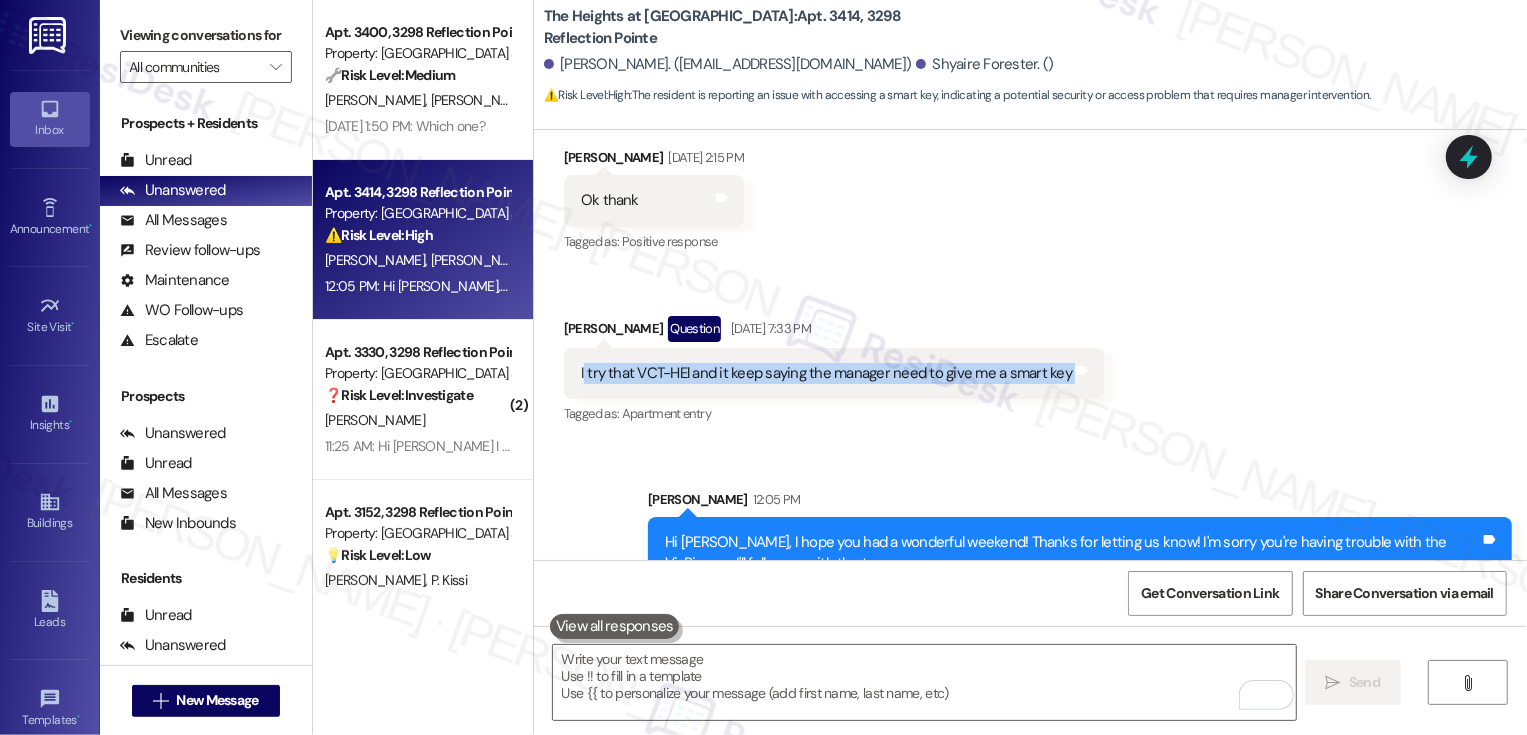 copy on "try that VCT-HEl and it keep saying the manager need to give me a smart key Tags and notes" 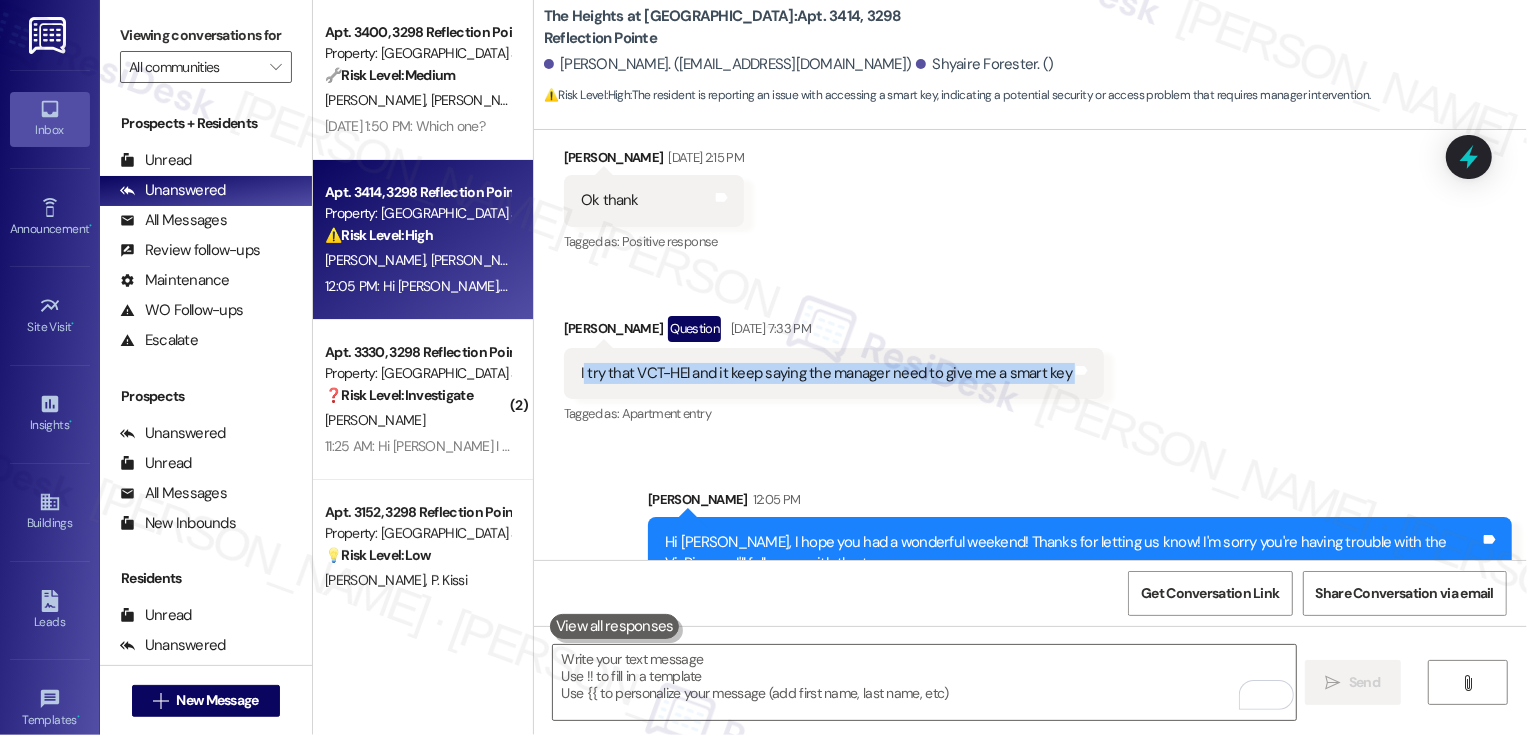click on "Received via SMS [PERSON_NAME] Question [DATE] 7:33 PM I try that VCT-HEl and it keep saying the manager need to give me a smart key Tags and notes Tagged as:   Apartment entry Click to highlight conversations about Apartment entry" at bounding box center [834, 372] 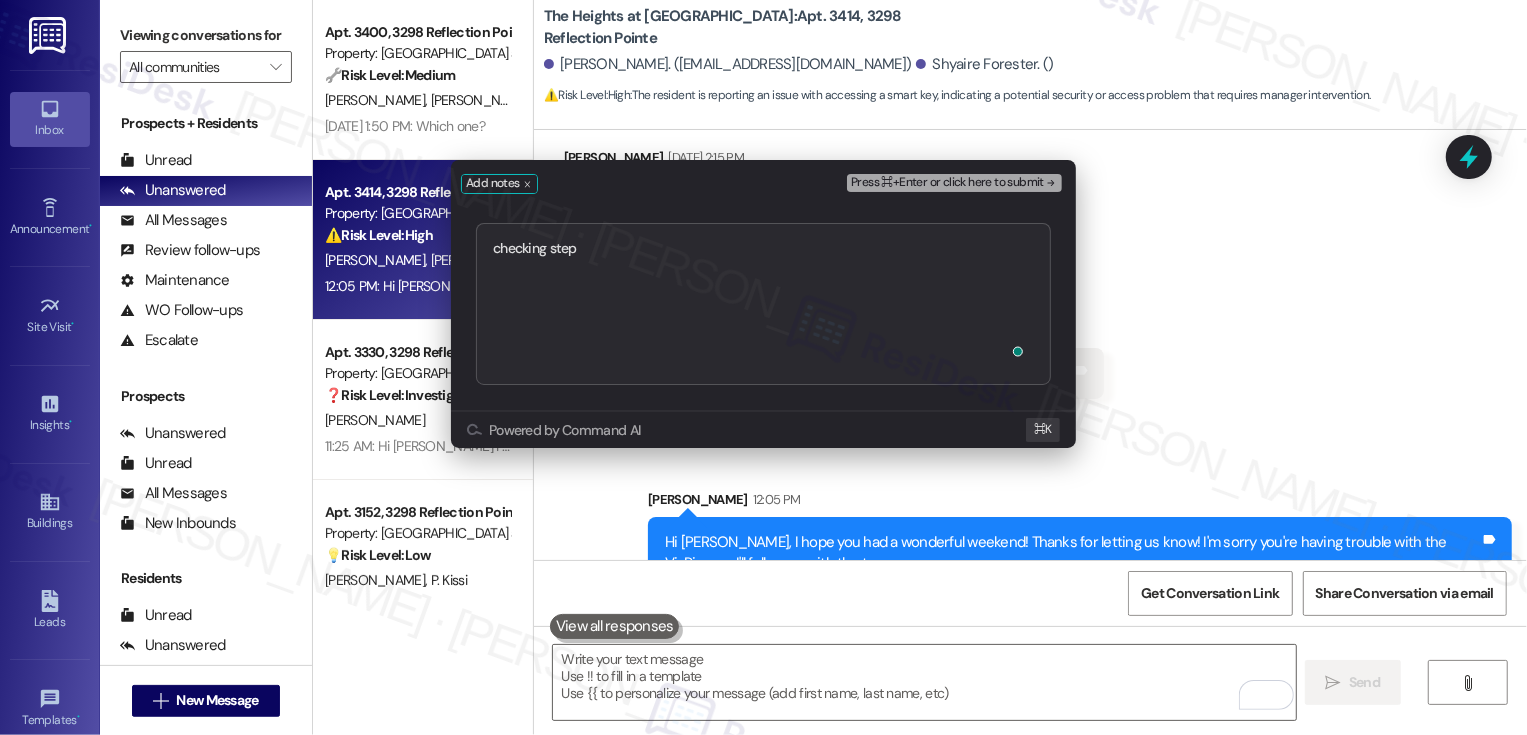 type on "checking steph" 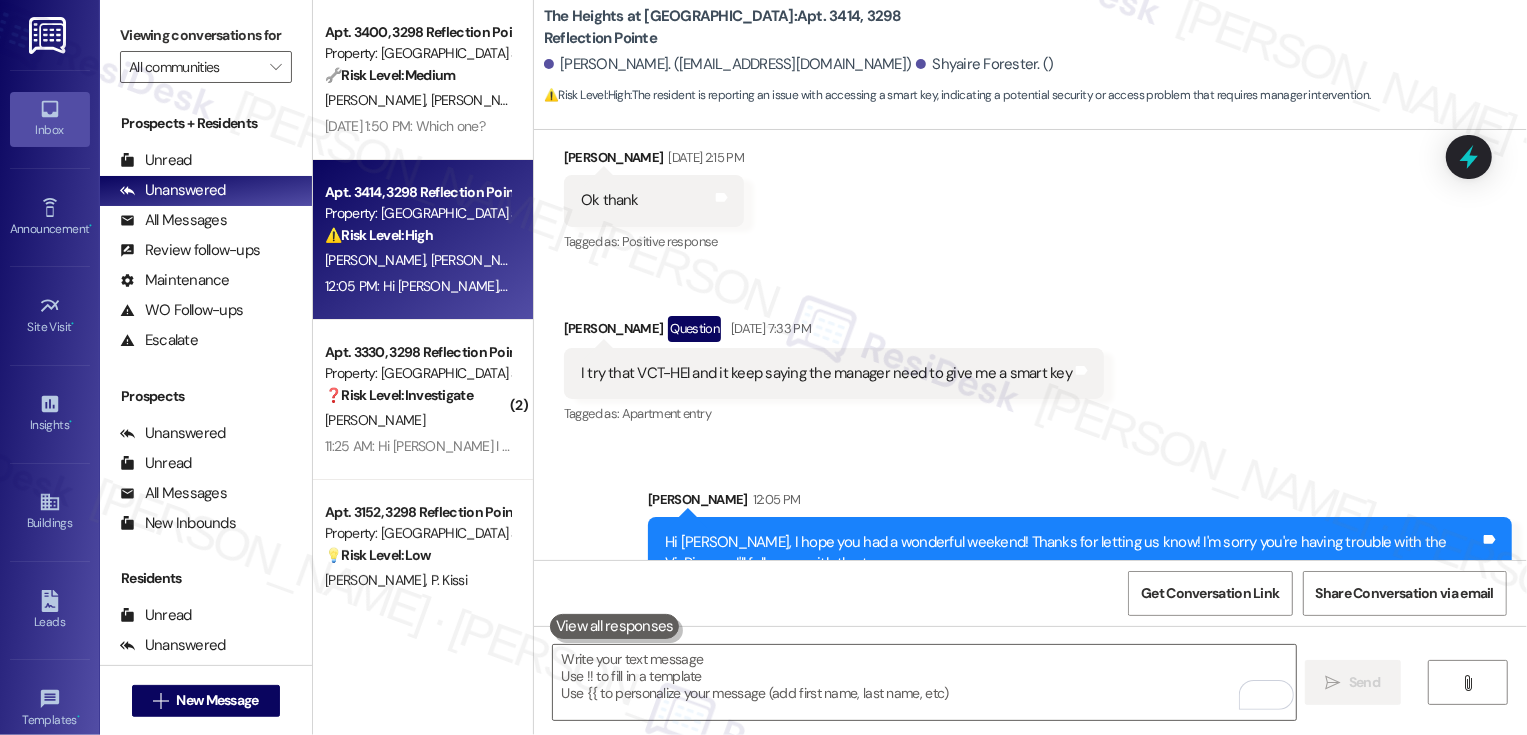 scroll, scrollTop: 46, scrollLeft: 0, axis: vertical 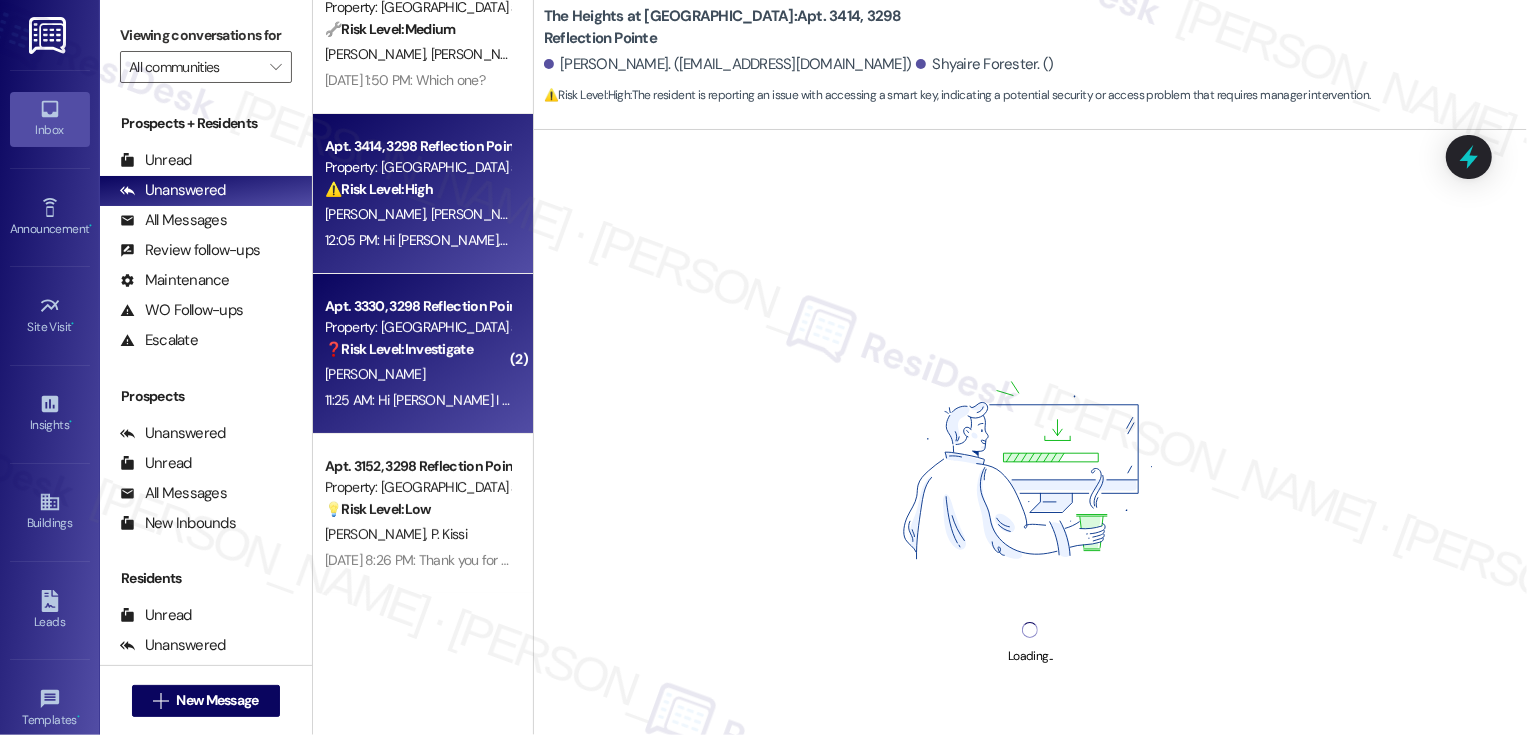 click on "Apt. 3330, 3298 Reflection Pointe" at bounding box center [417, 306] 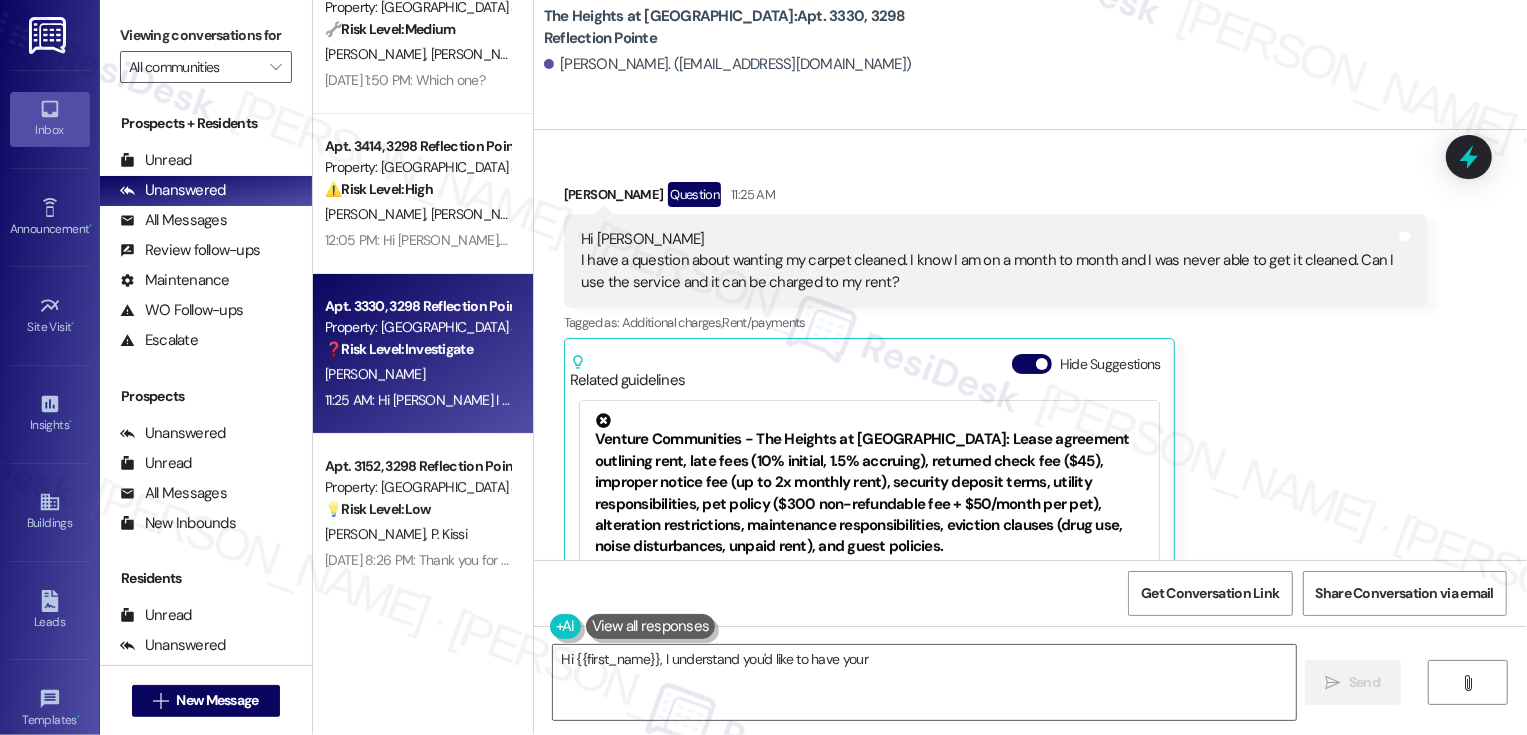 scroll, scrollTop: 2159, scrollLeft: 0, axis: vertical 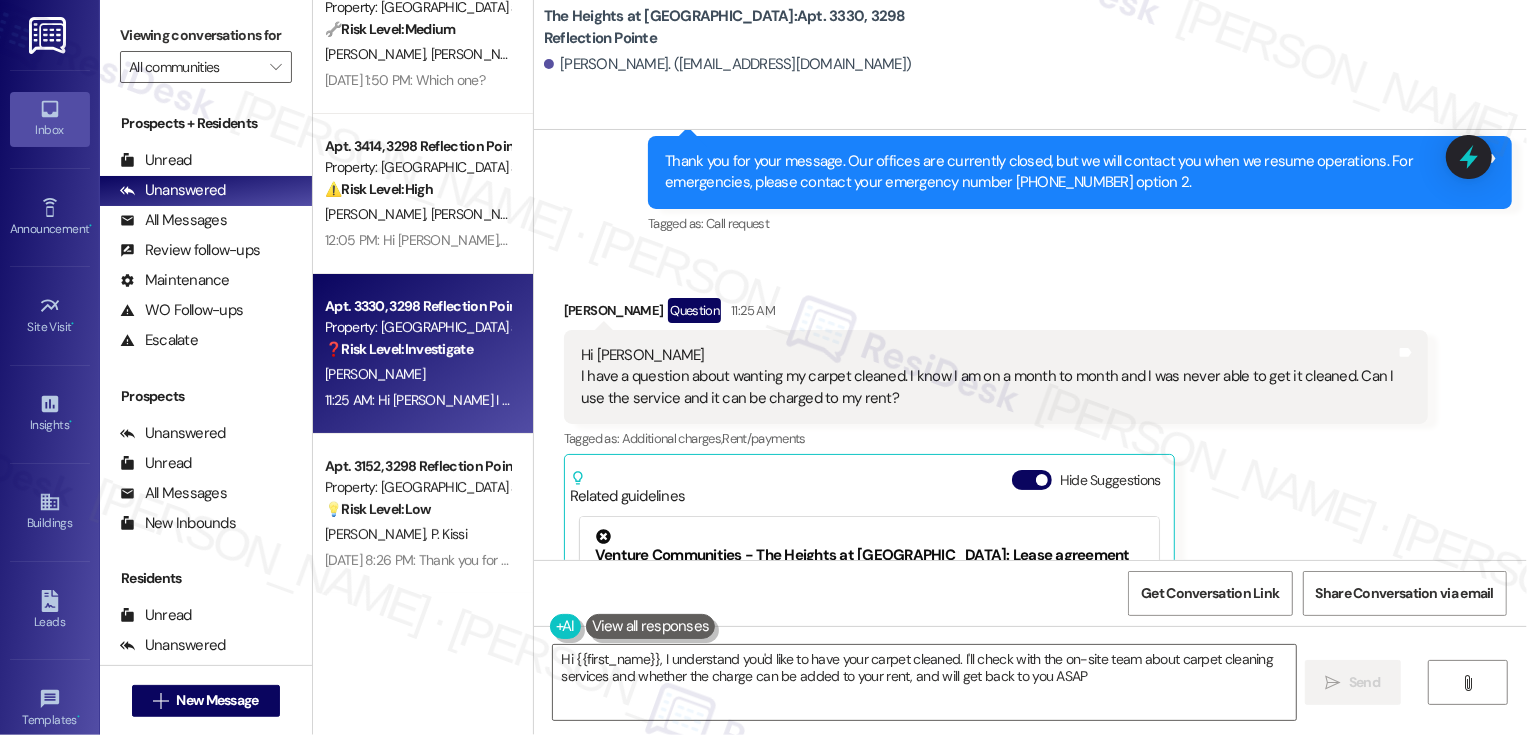 type on "Hi {{first_name}}, I understand you'd like to have your carpet cleaned. I'll check with the on-site team about carpet cleaning services and whether the charge can be added to your rent, and will get back to you ASAP!" 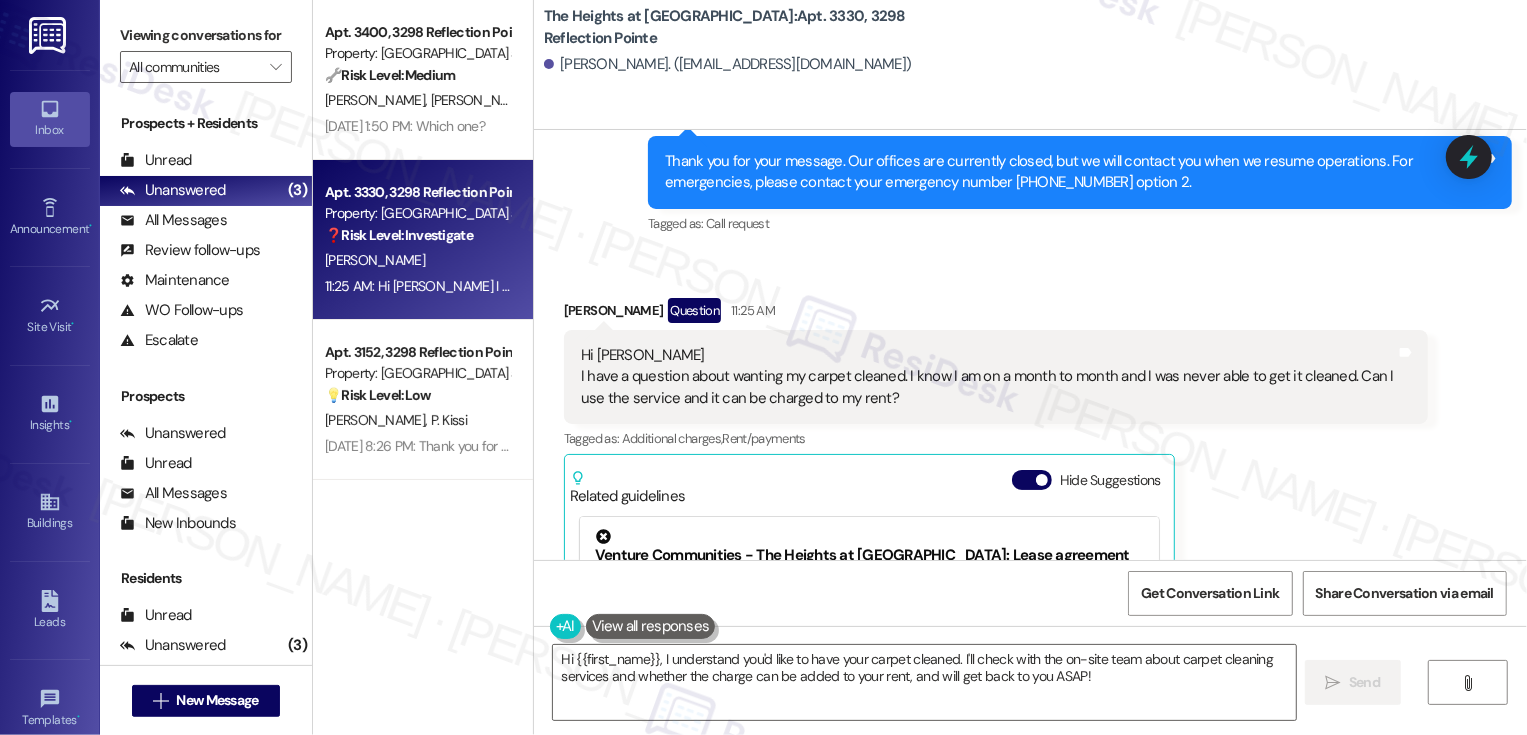 scroll, scrollTop: 0, scrollLeft: 0, axis: both 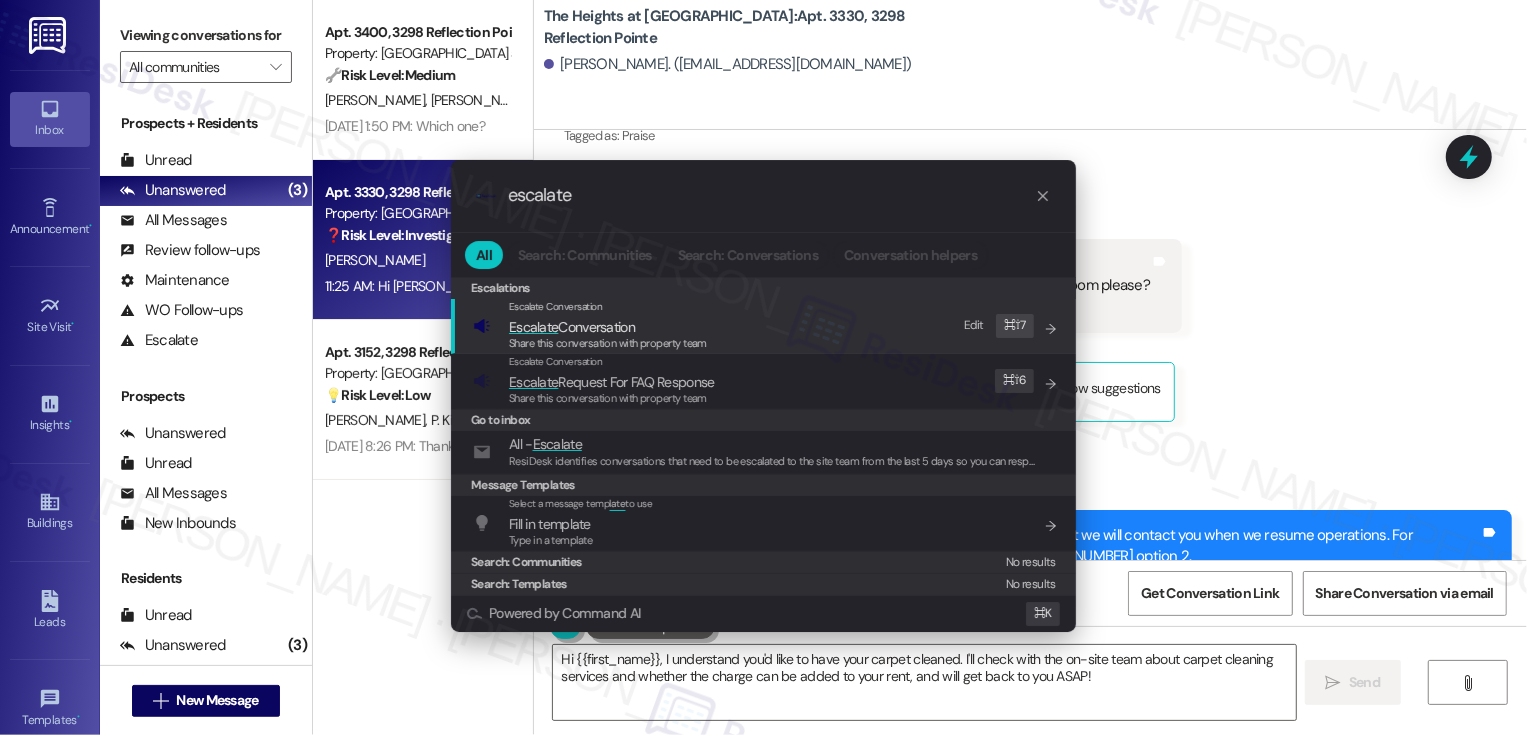 type on "escalate" 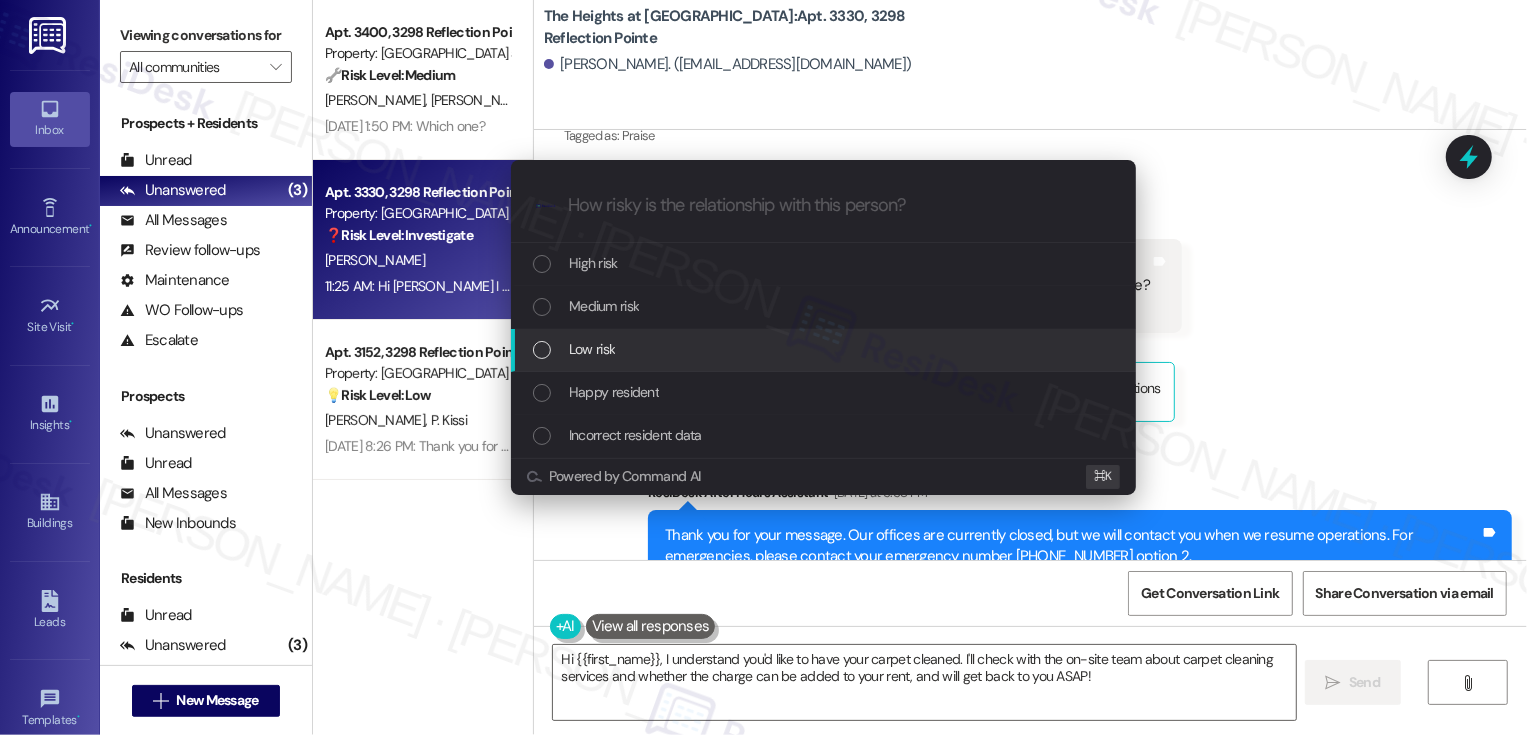 click on "Low risk" at bounding box center (825, 349) 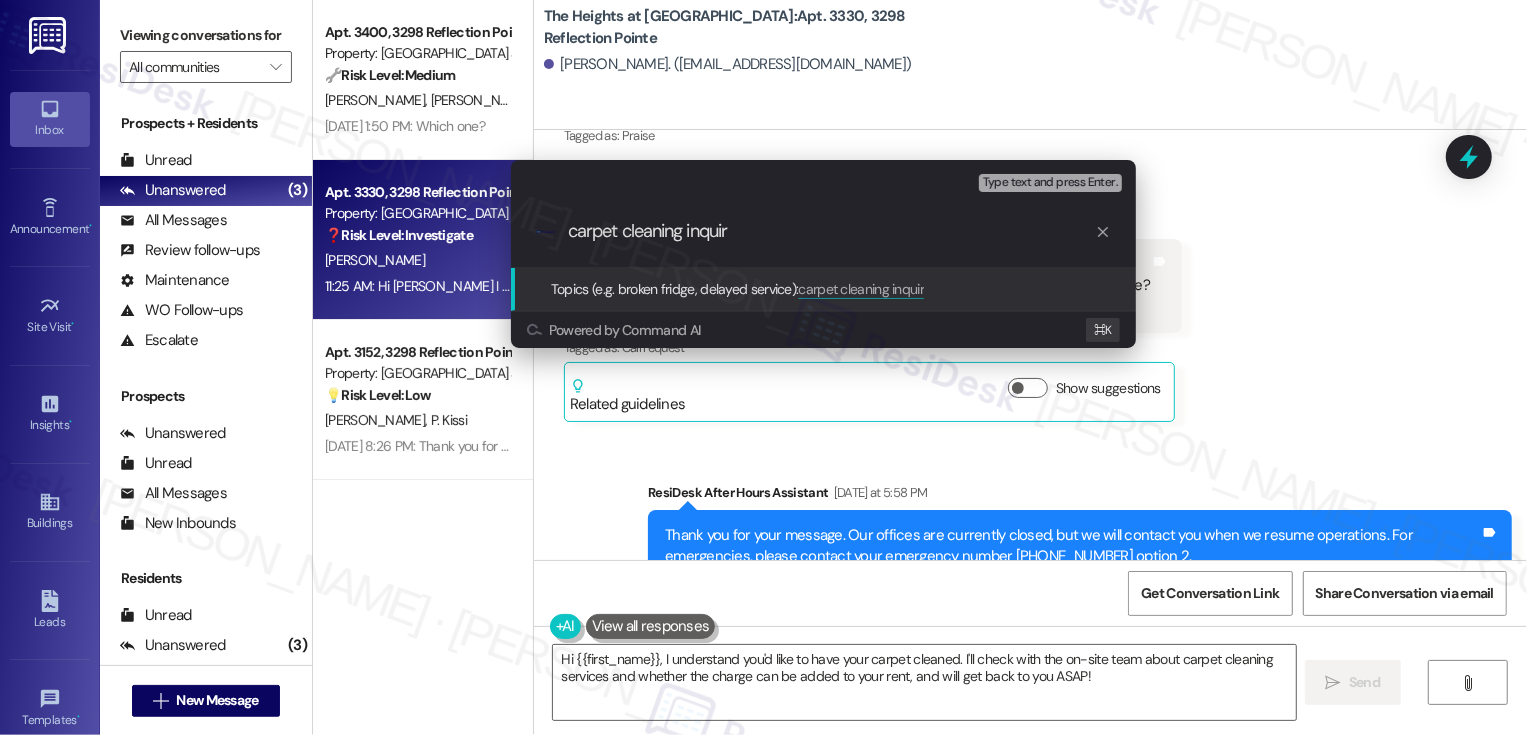 type on "carpet cleaning inquiry" 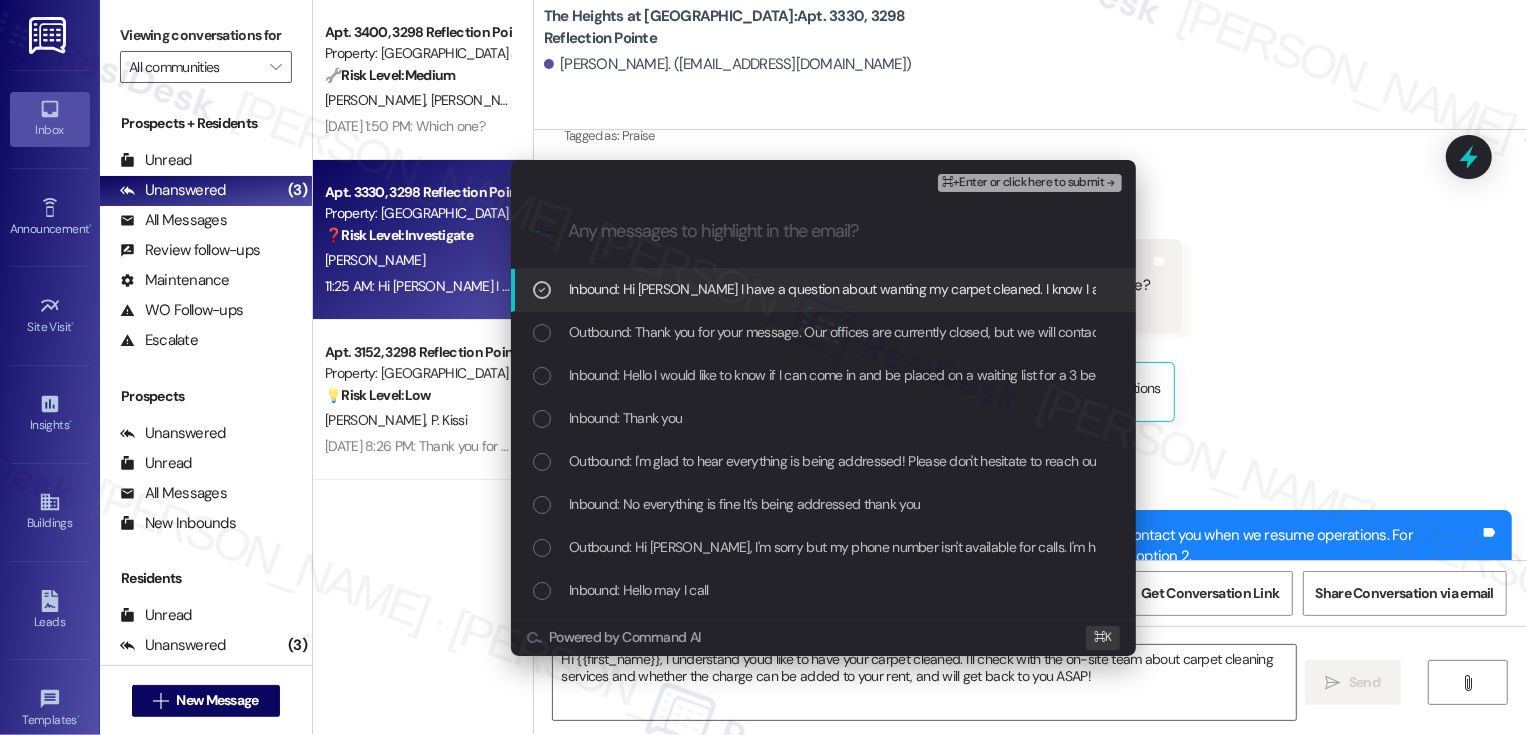 click on "⌘+Enter or click here to submit" at bounding box center [1023, 183] 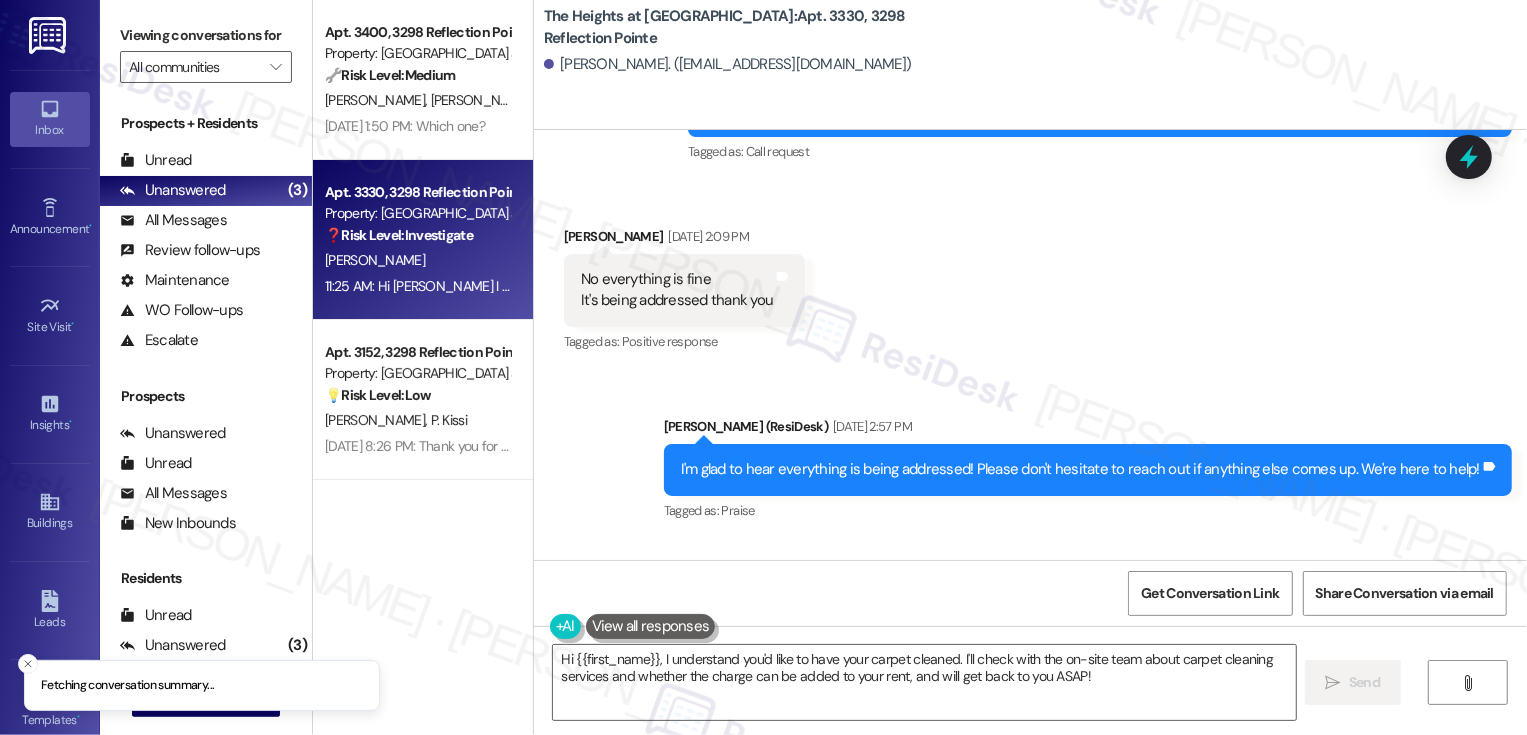 scroll, scrollTop: 1221, scrollLeft: 0, axis: vertical 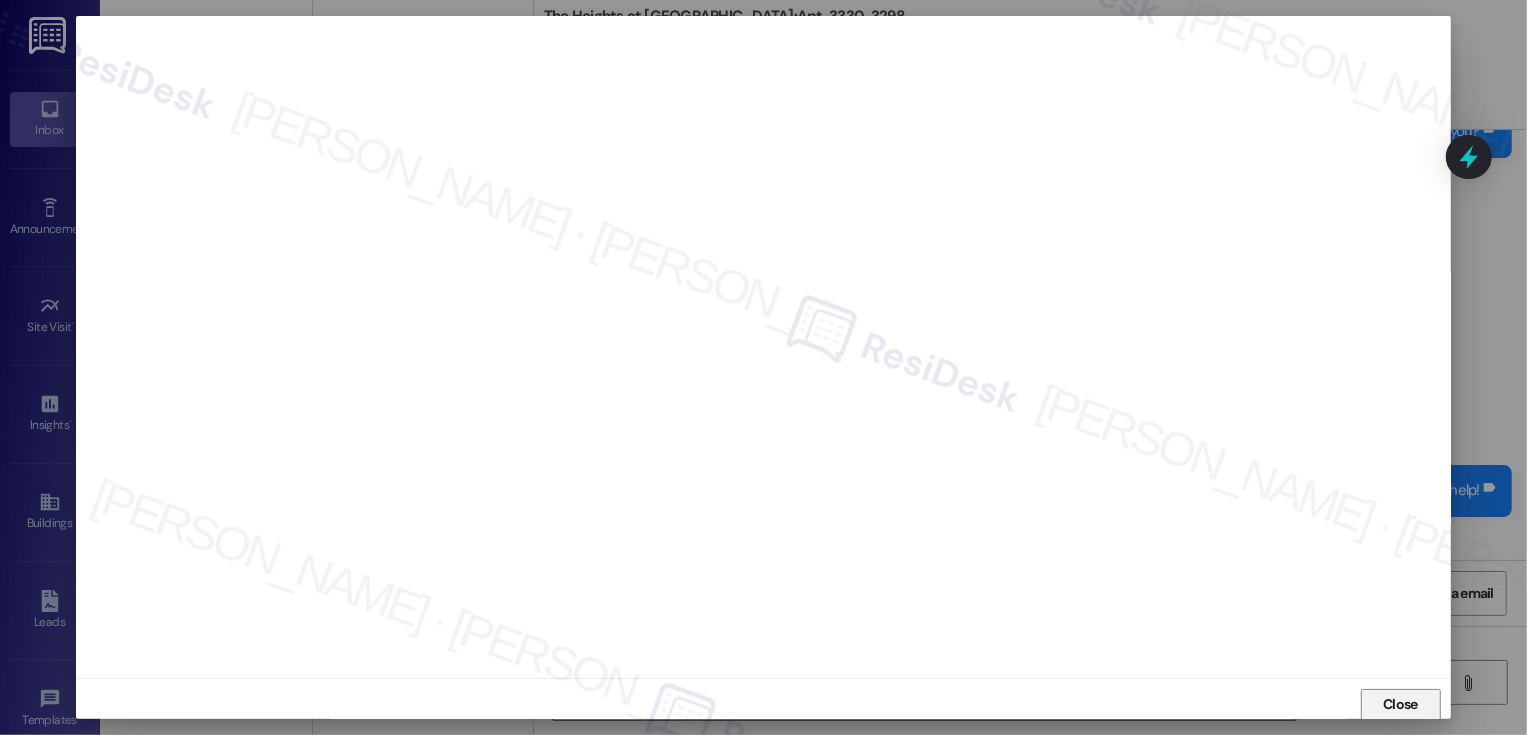 click on "Close" at bounding box center [1400, 704] 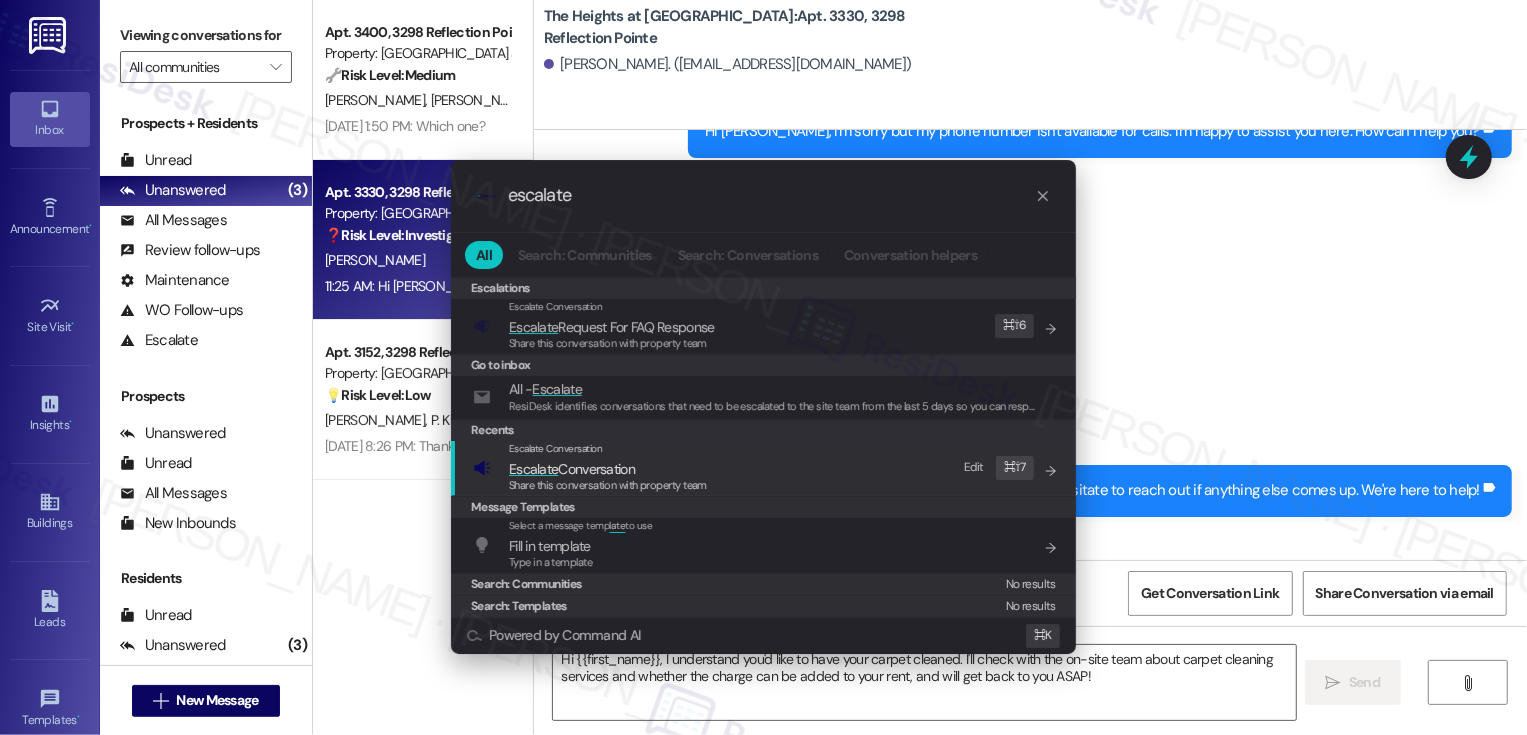 type on "escalate" 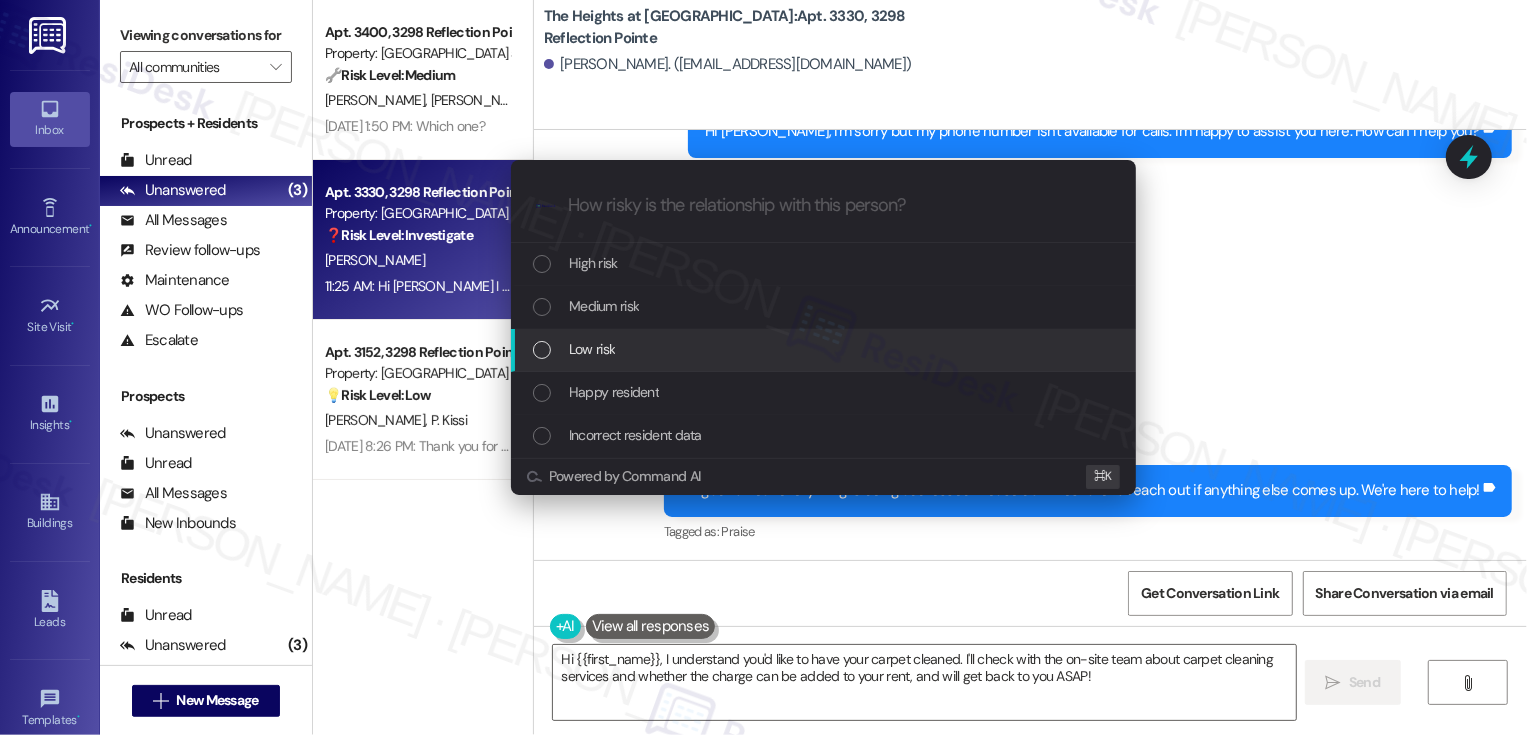 click on "Low risk" at bounding box center [823, 350] 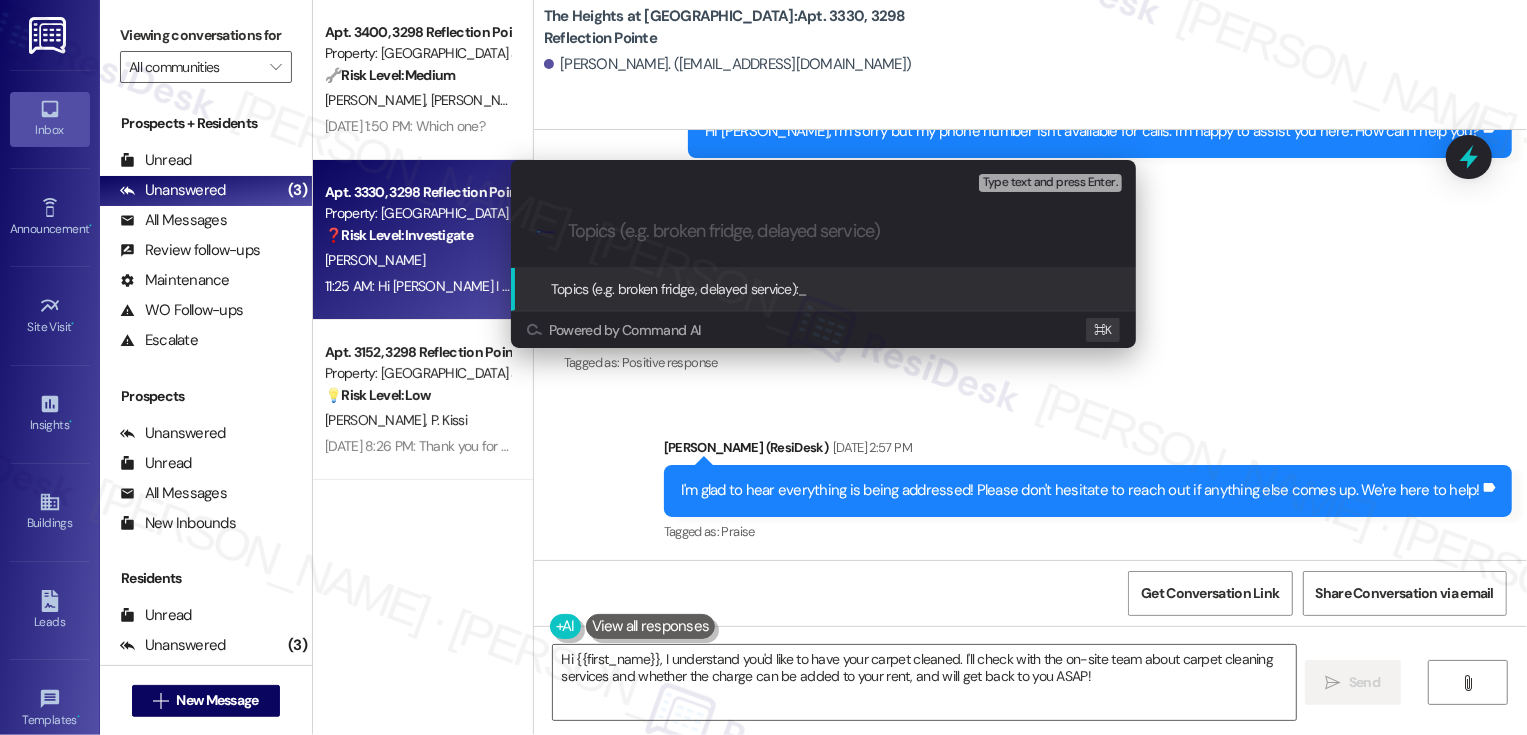 paste on "carpet cleaning inquiry" 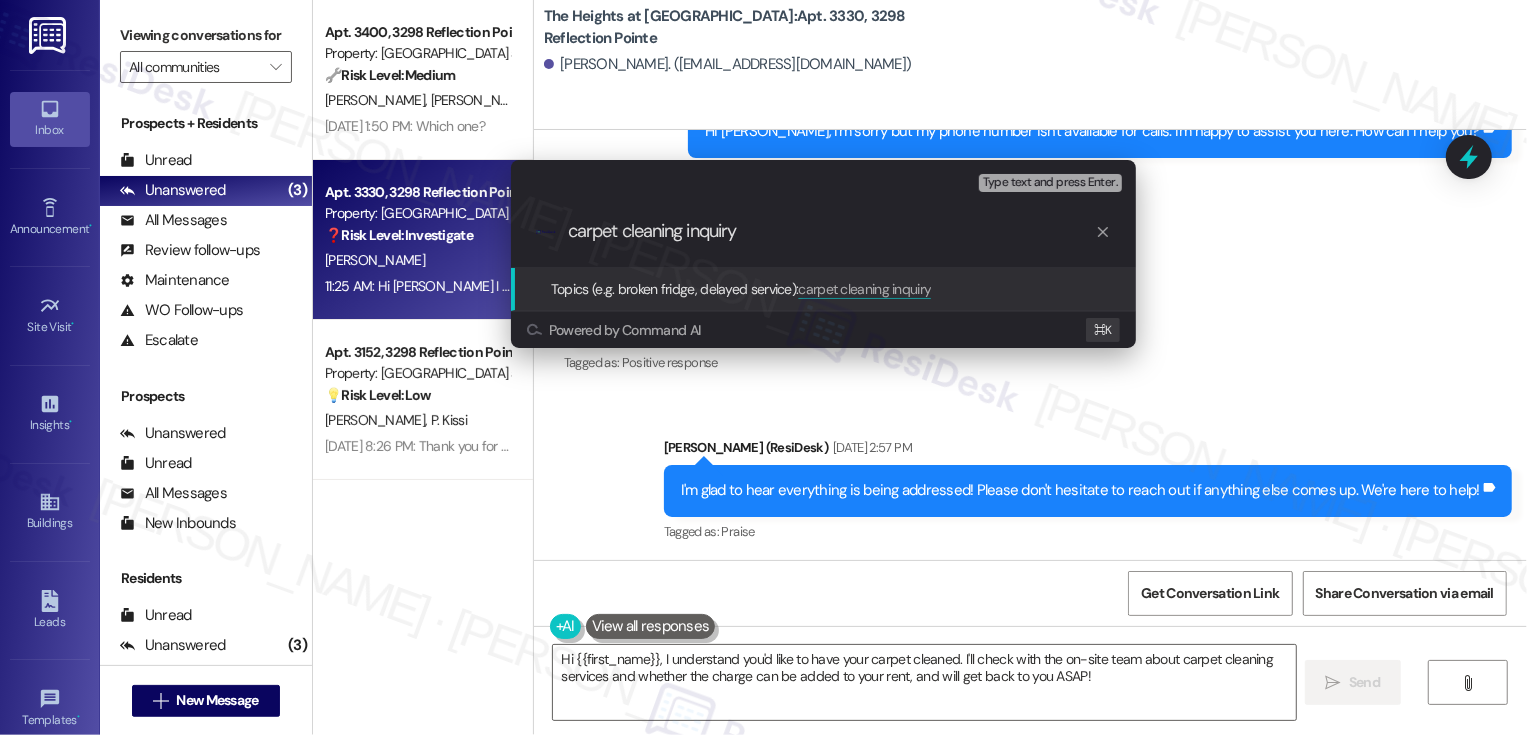 type on "carpet cleaning inquiry" 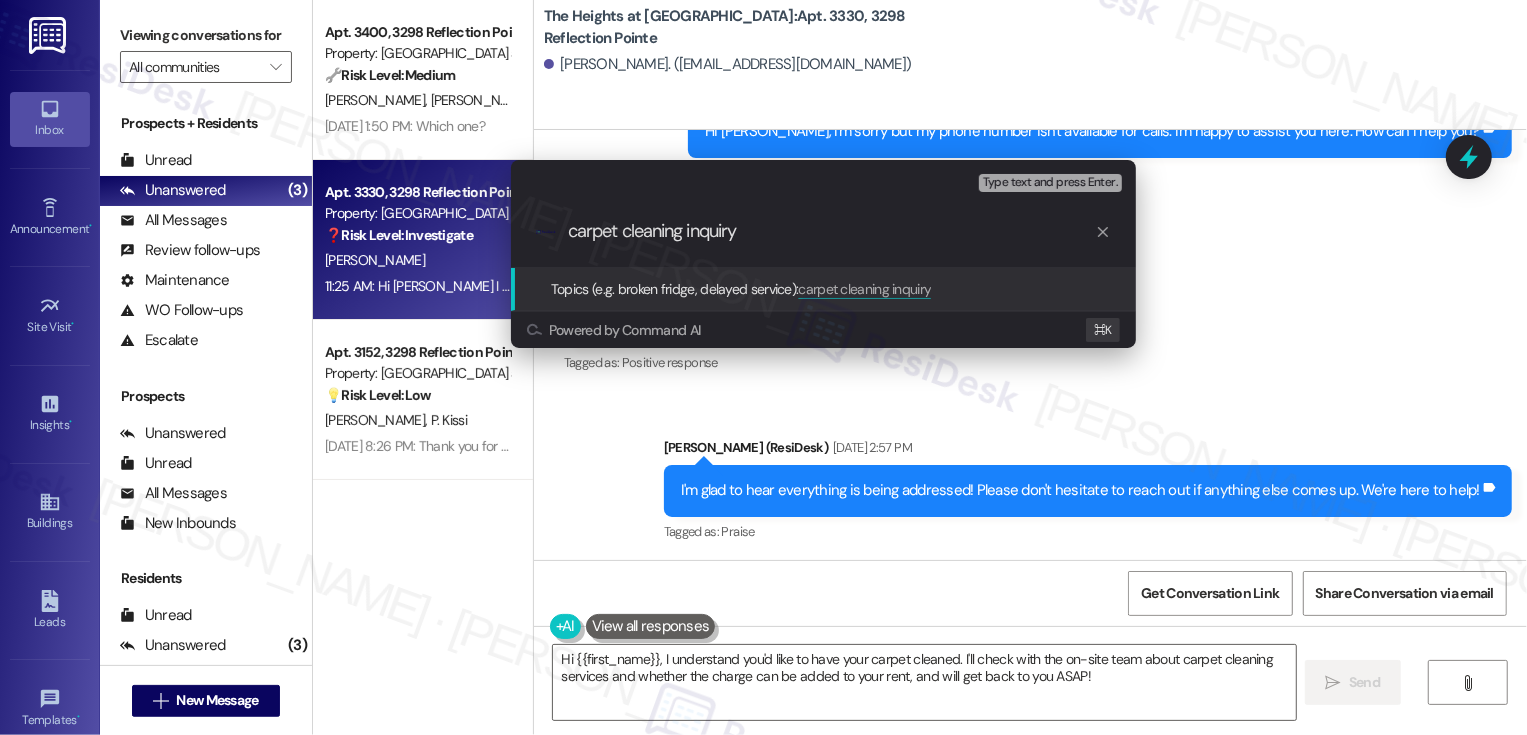 click on "Type text and press Enter." at bounding box center (1050, 183) 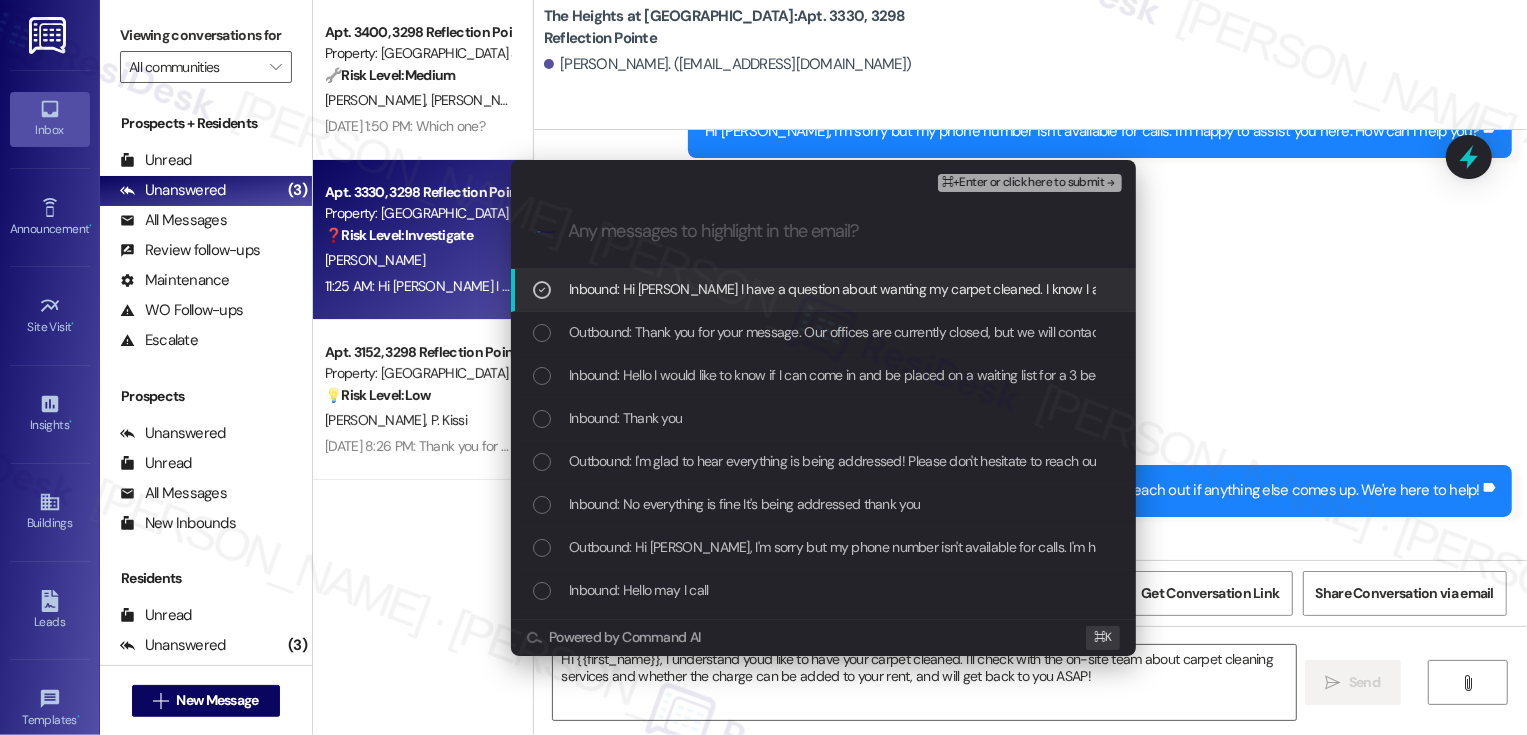 click on "⌘+Enter or click here to submit" at bounding box center [1023, 183] 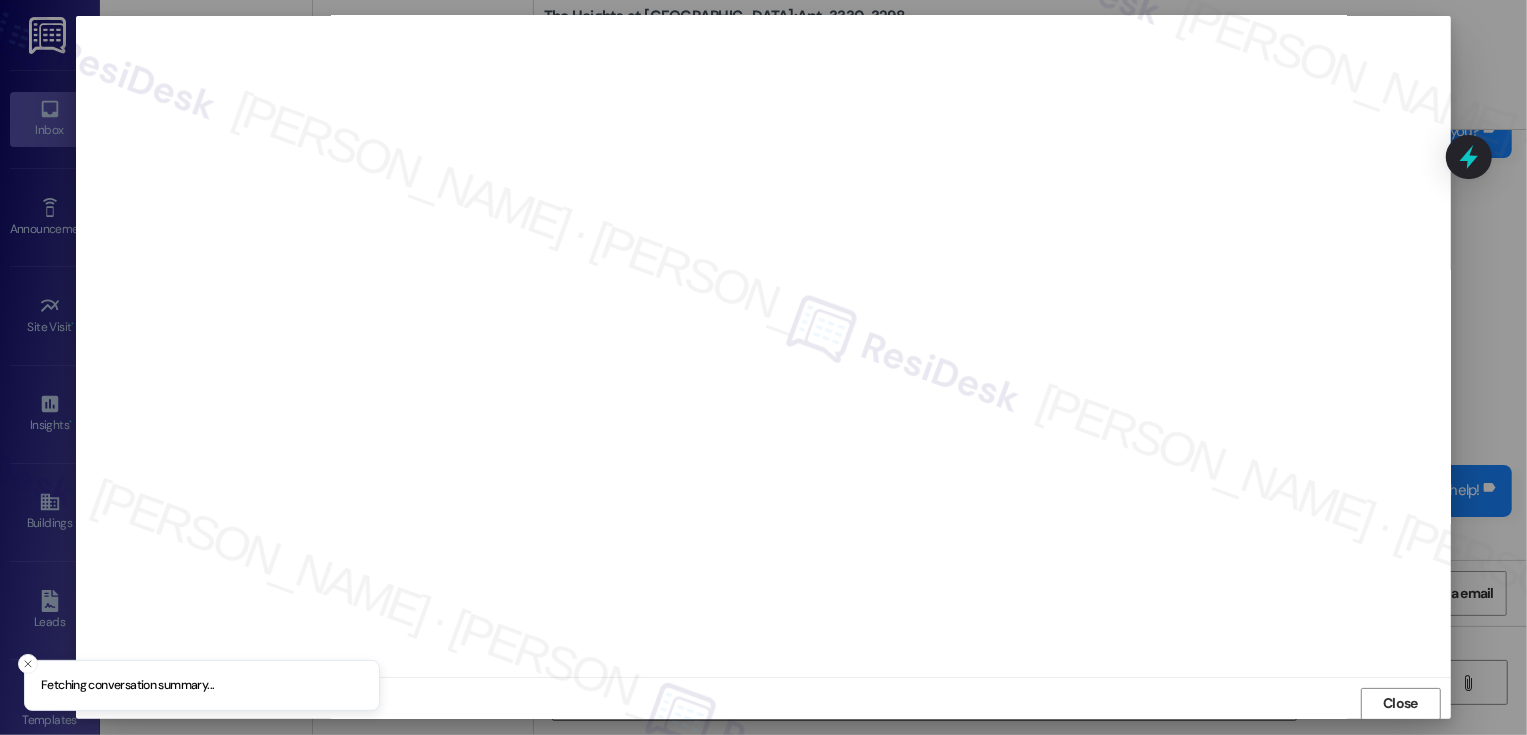 scroll, scrollTop: 0, scrollLeft: 0, axis: both 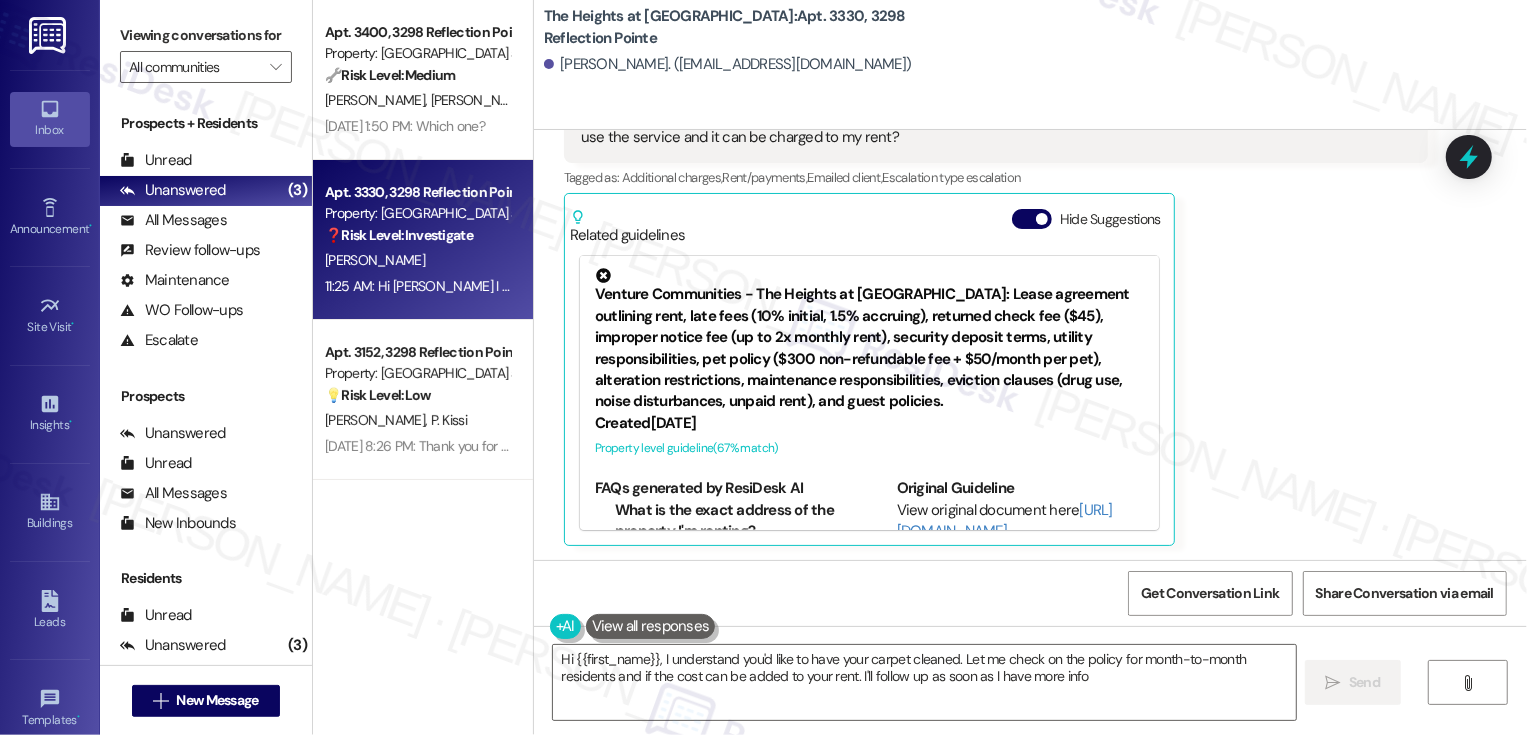 type on "Hi {{first_name}}, I understand you'd like to have your carpet cleaned. Let me check on the policy for month-to-month residents and if the cost can be added to your rent. I'll follow up as soon as I have more info!" 